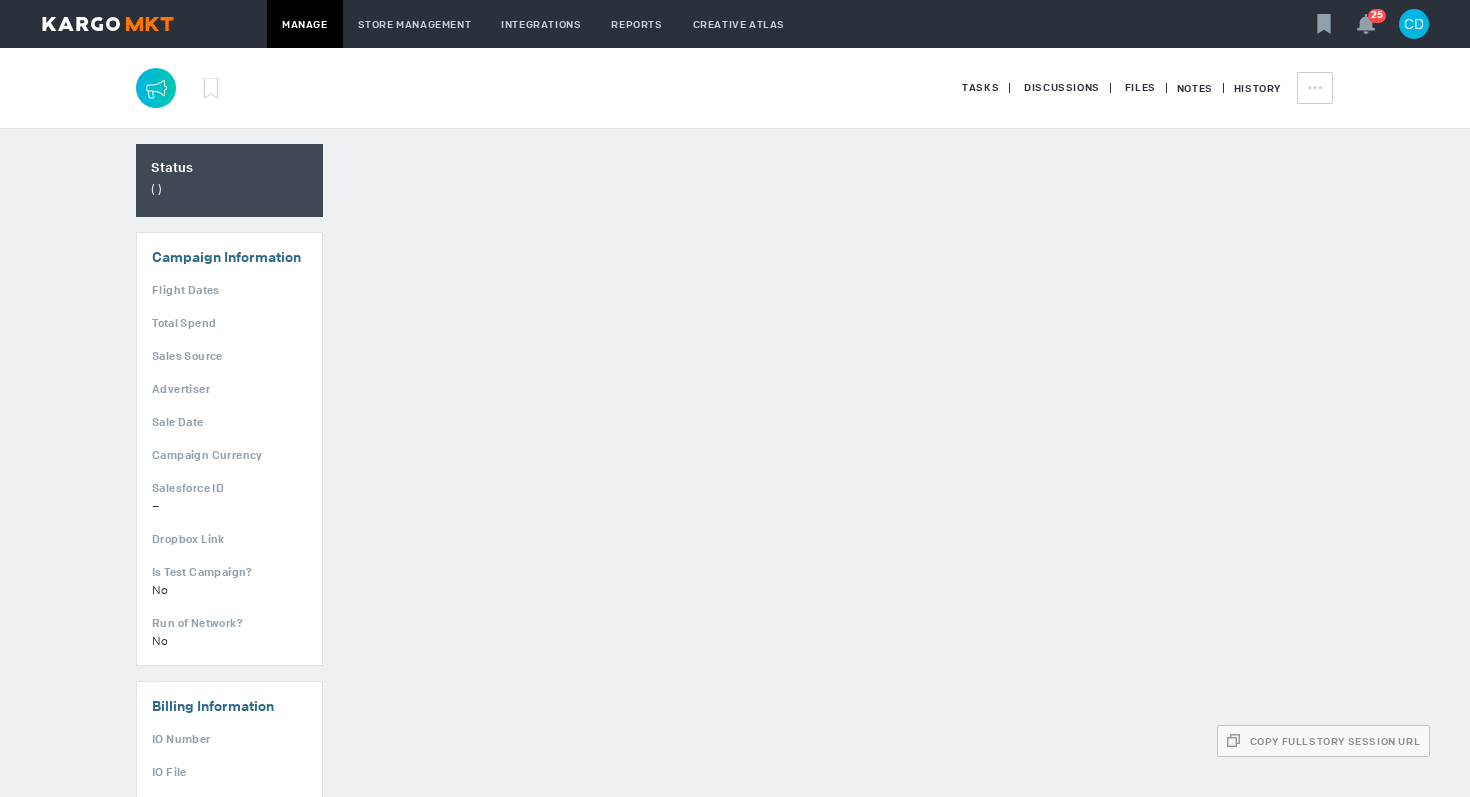 scroll, scrollTop: 0, scrollLeft: 0, axis: both 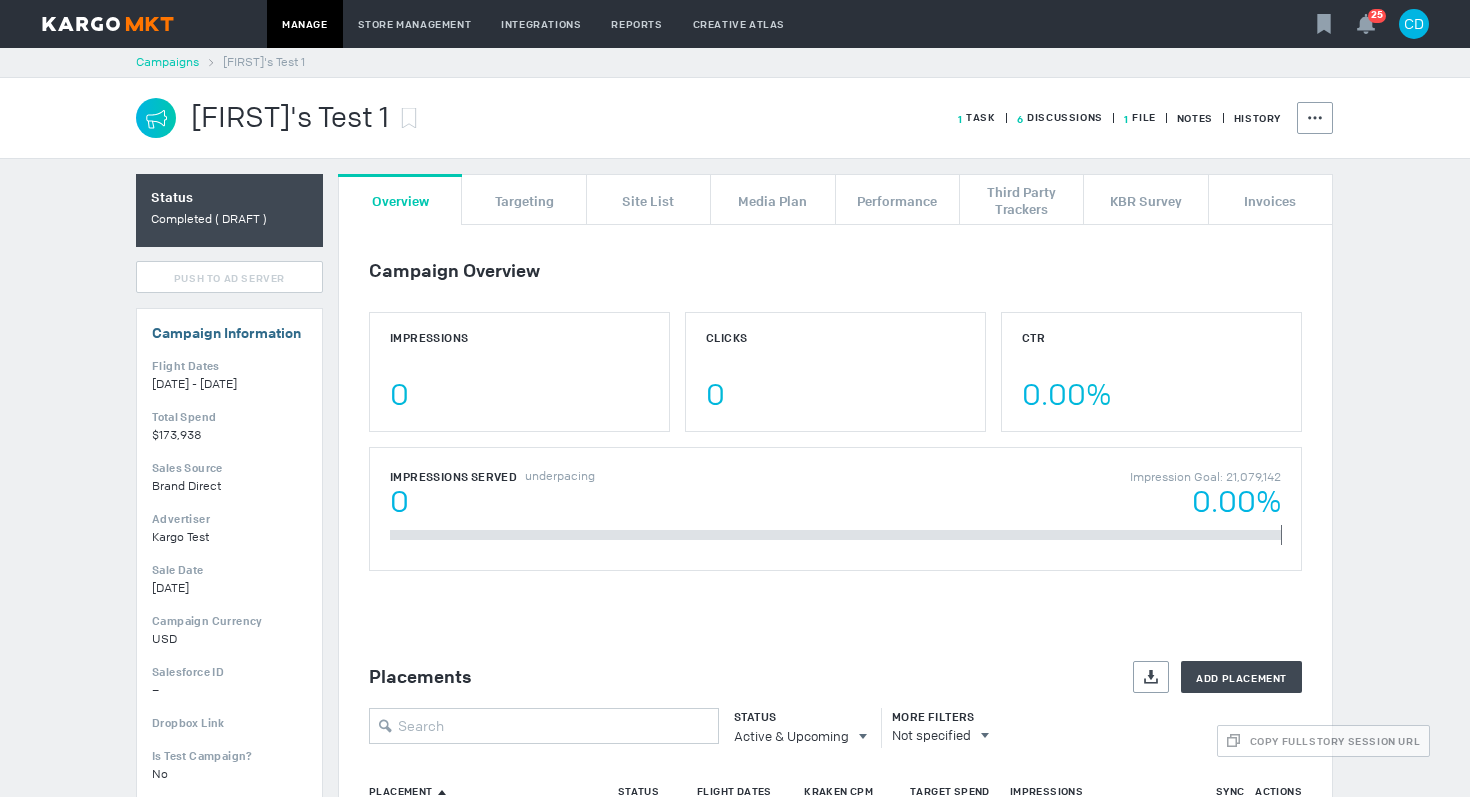 click on "Campaigns" at bounding box center [167, 62] 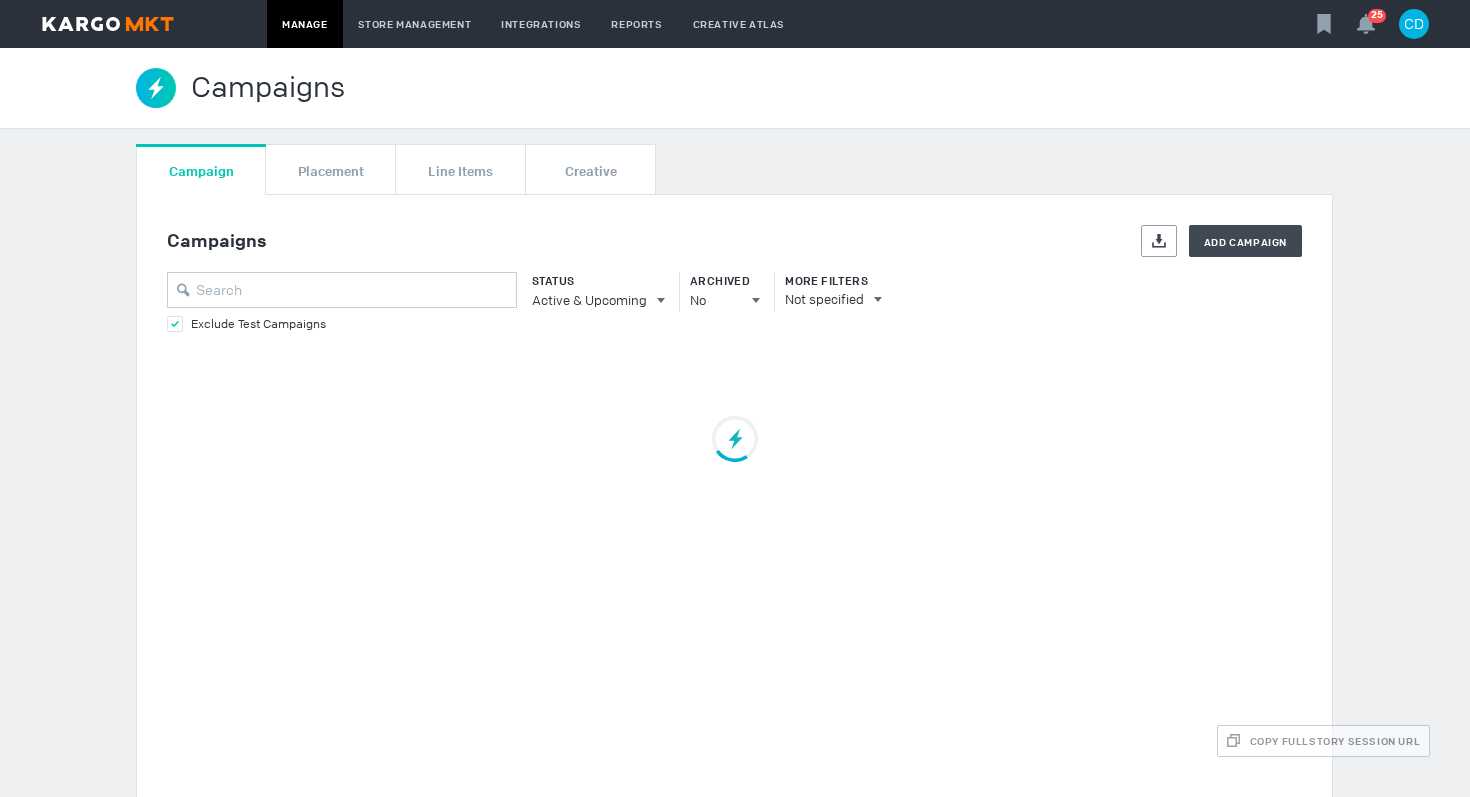 click on "Campaigns Export   Add Campaign     Status Active & Upcoming All All Active Active & Upcoming Upcoming Completed Archived No All No Yes More Filters Not specified Exclude Test Campaigns" at bounding box center [734, 280] 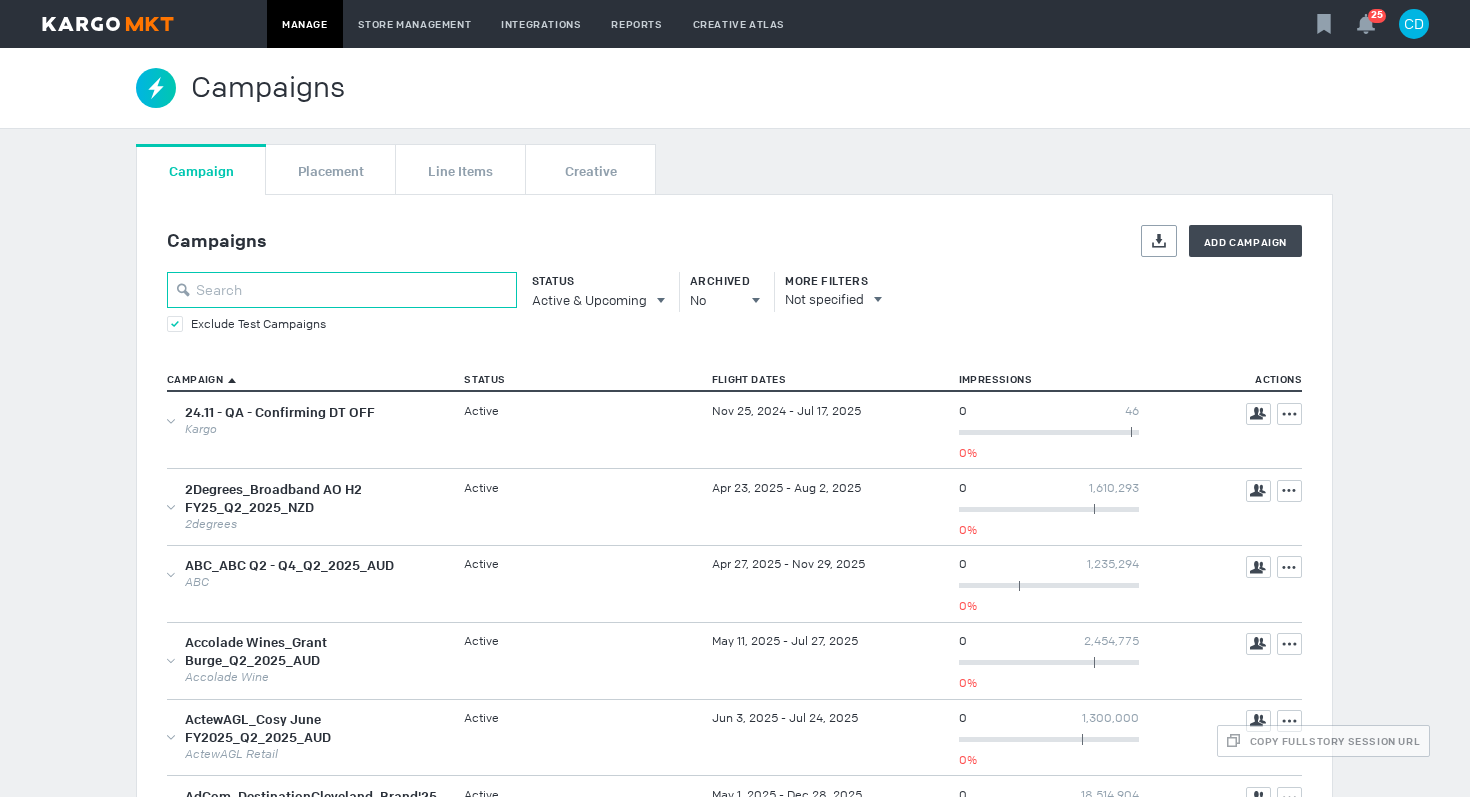 click at bounding box center (342, 290) 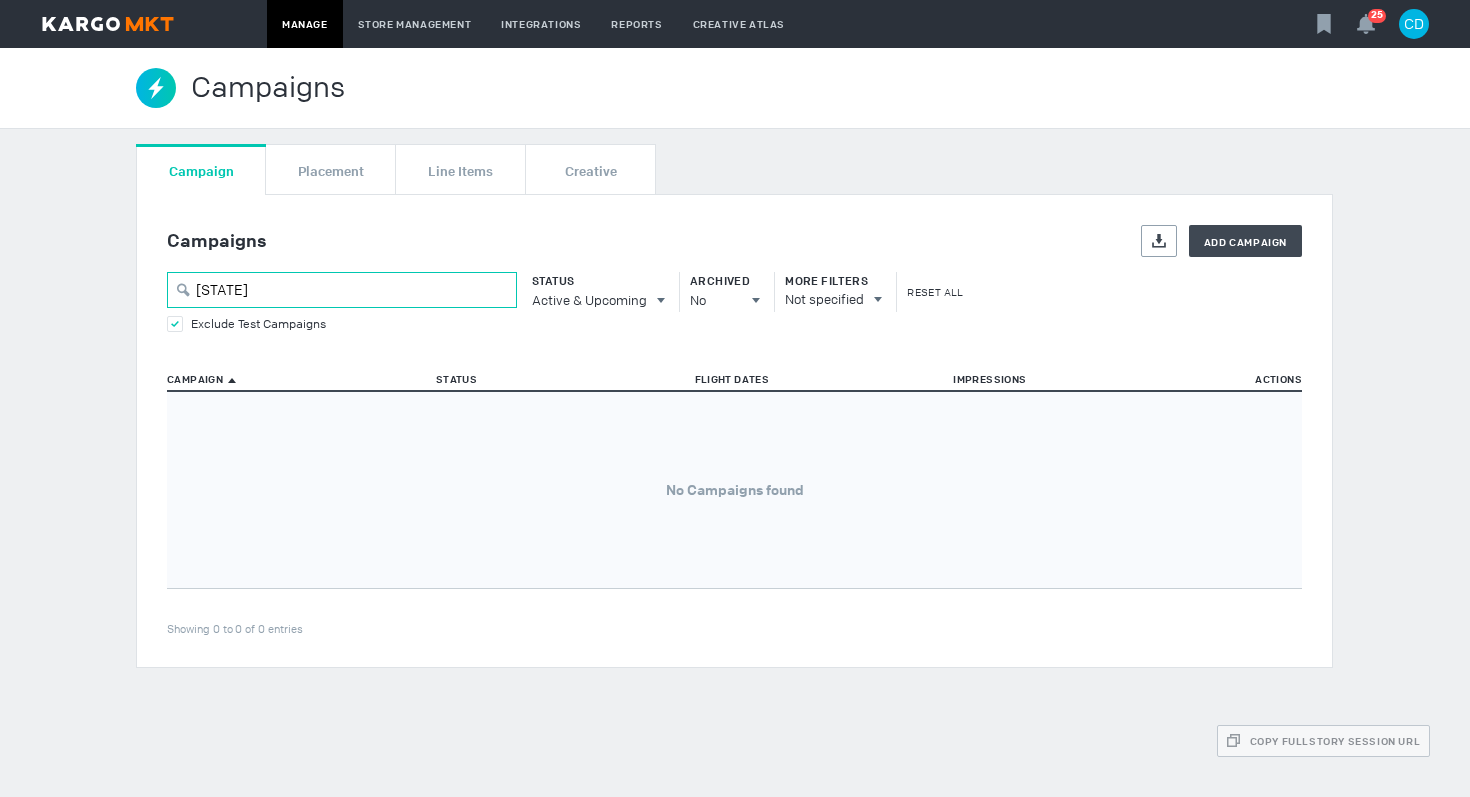 type on "[STATE]" 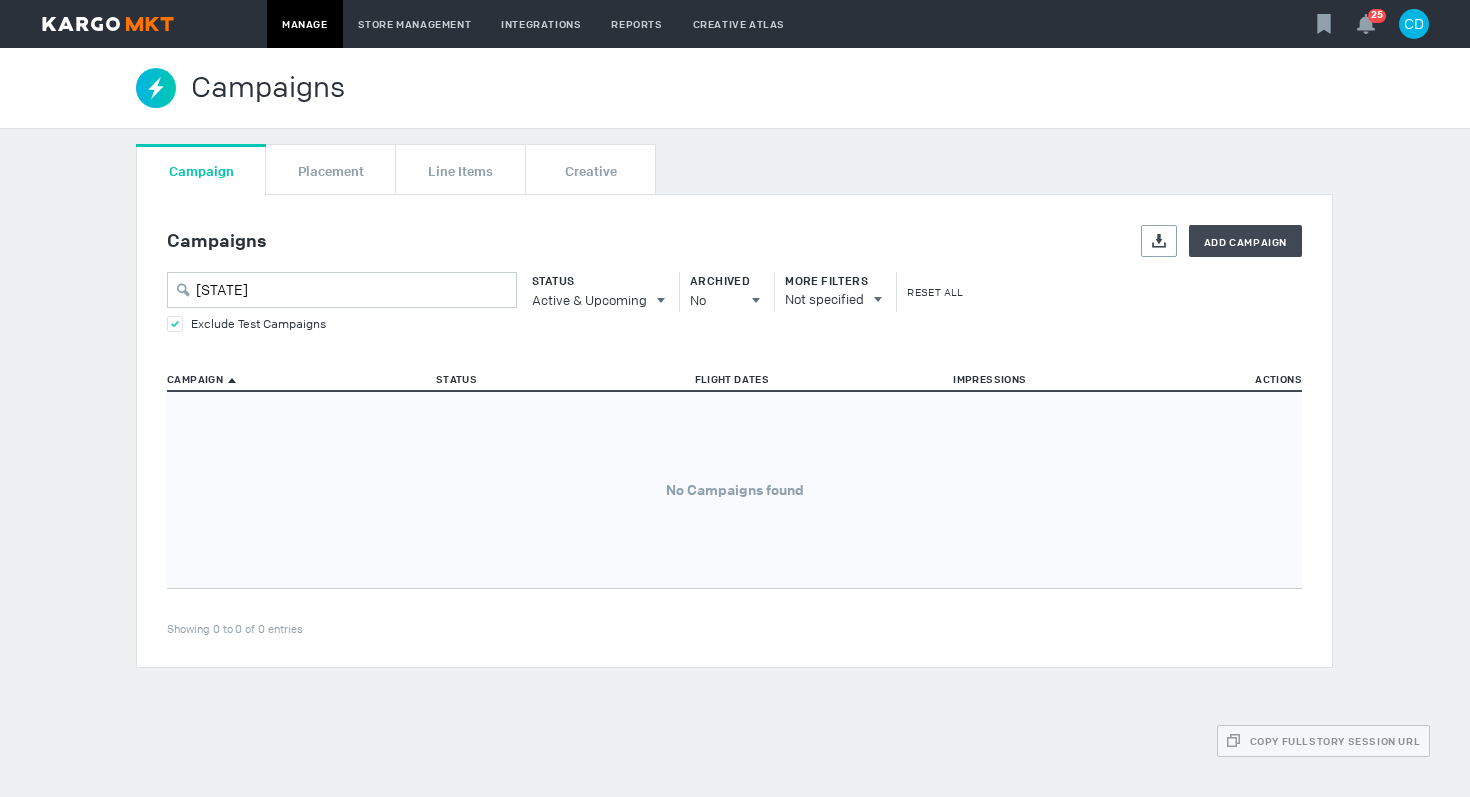 click on "Status" at bounding box center (593, 281) 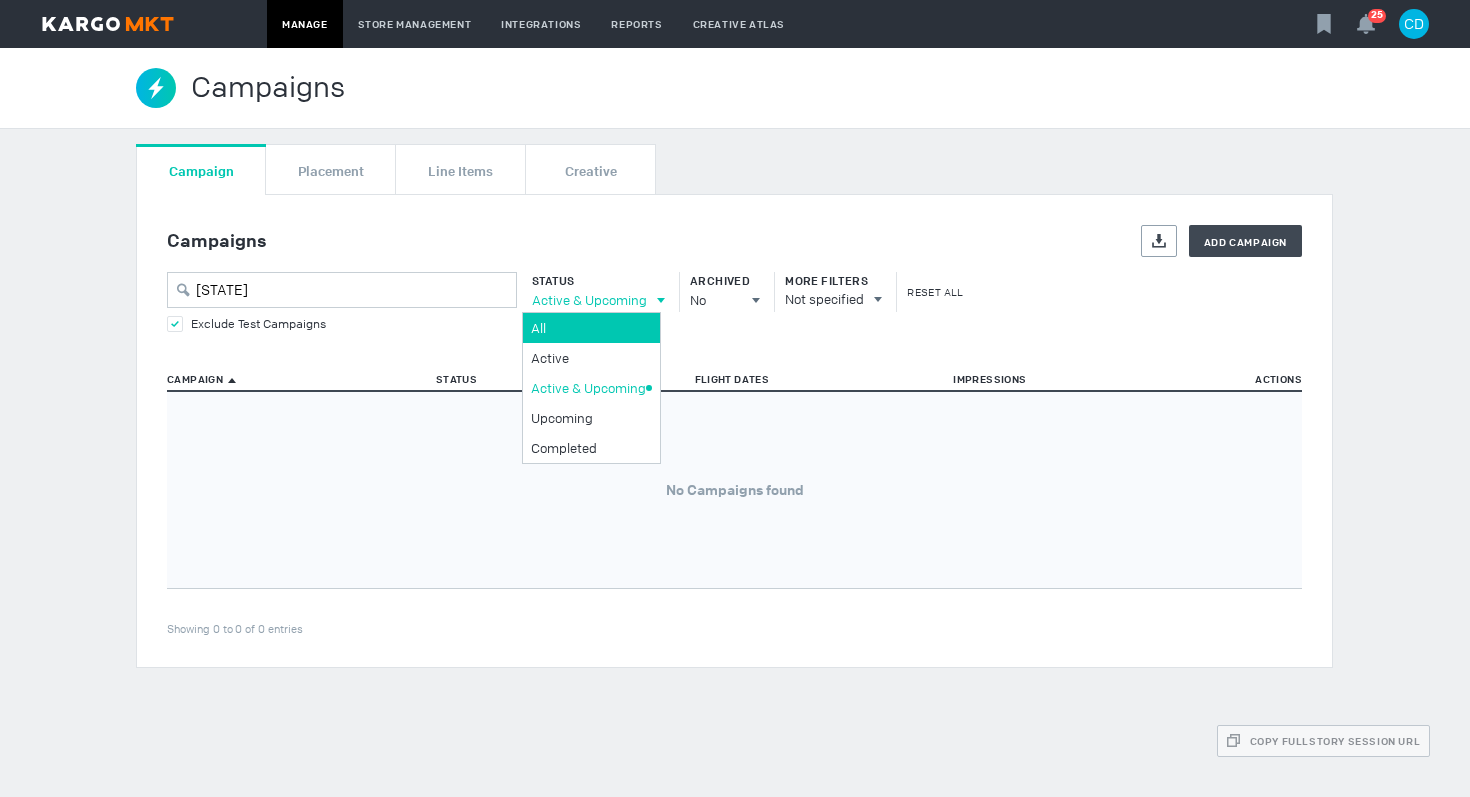 click on "All Active Active & Upcoming Upcoming Completed" at bounding box center [591, 388] 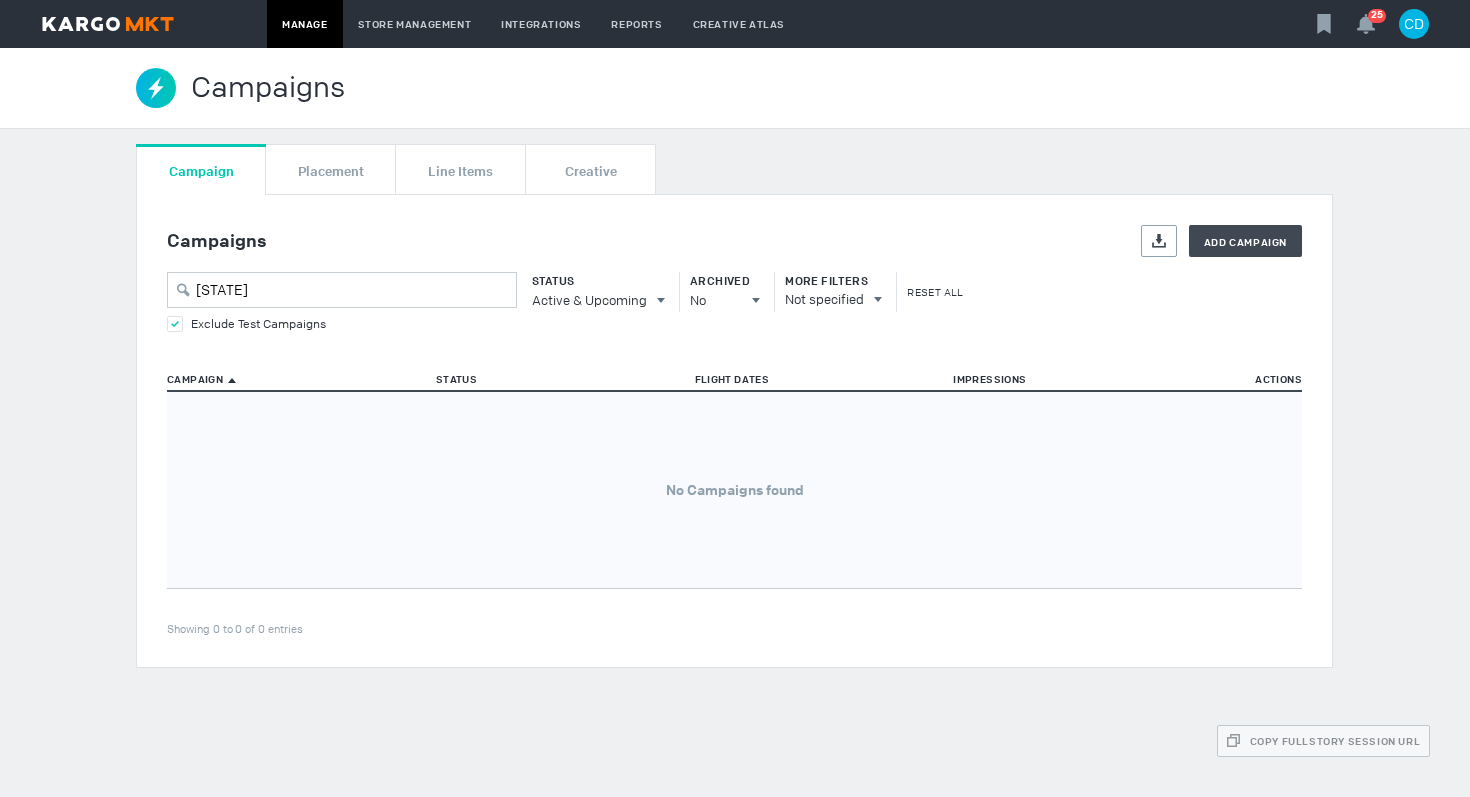 click on "Exclude Test Campaigns" at bounding box center (734, 324) 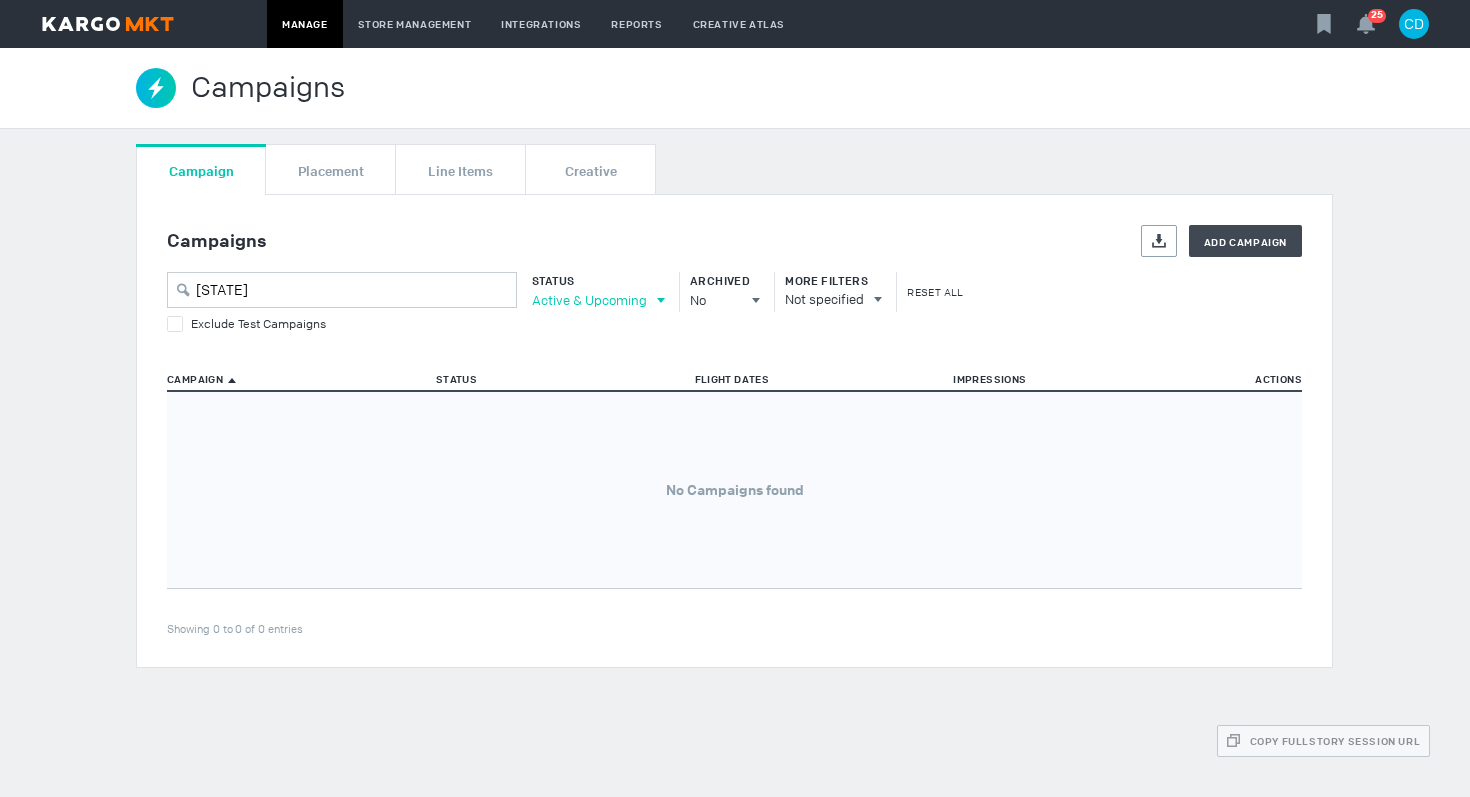 click on "Active & Upcoming" at bounding box center (589, 300) 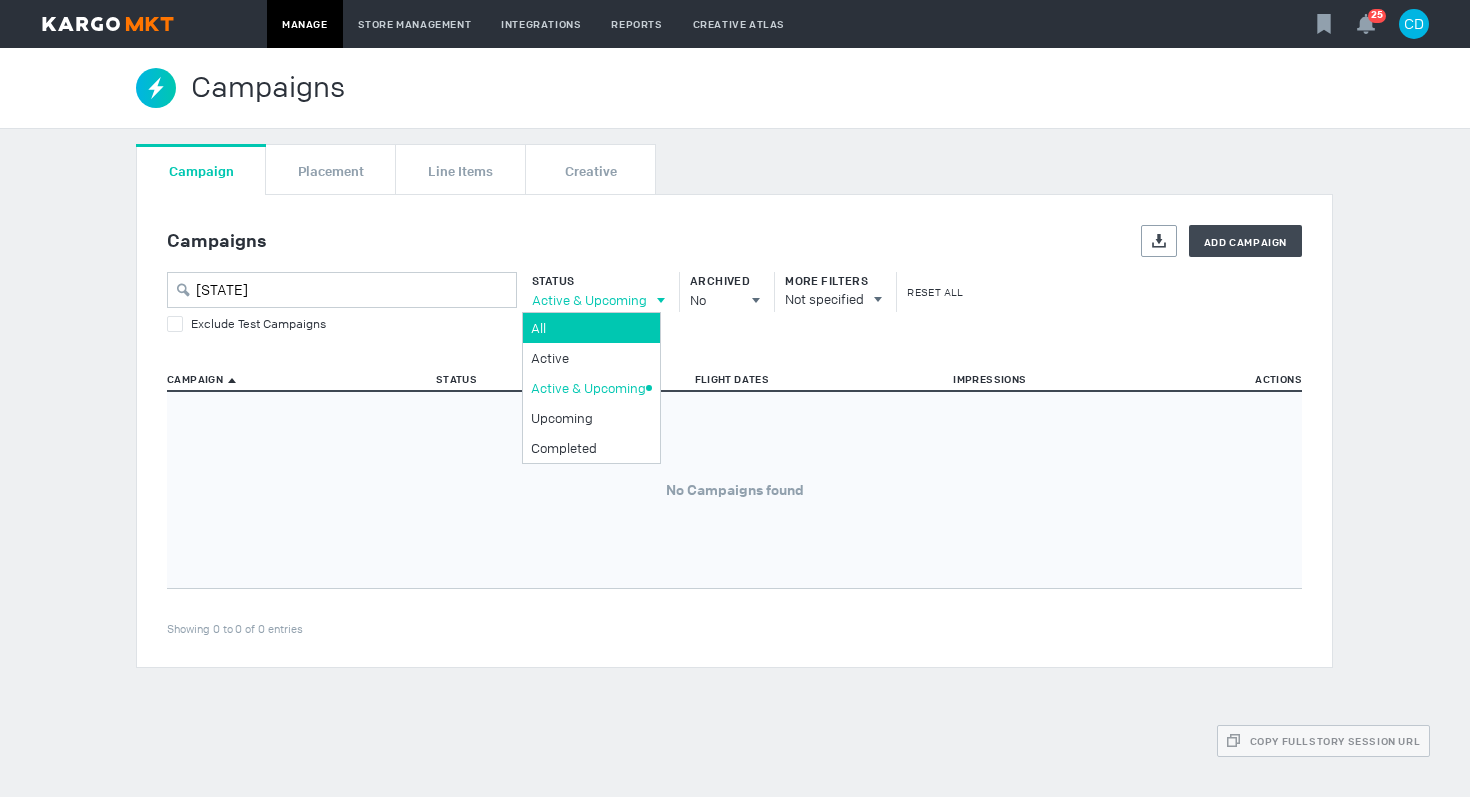click on "All" at bounding box center (588, 328) 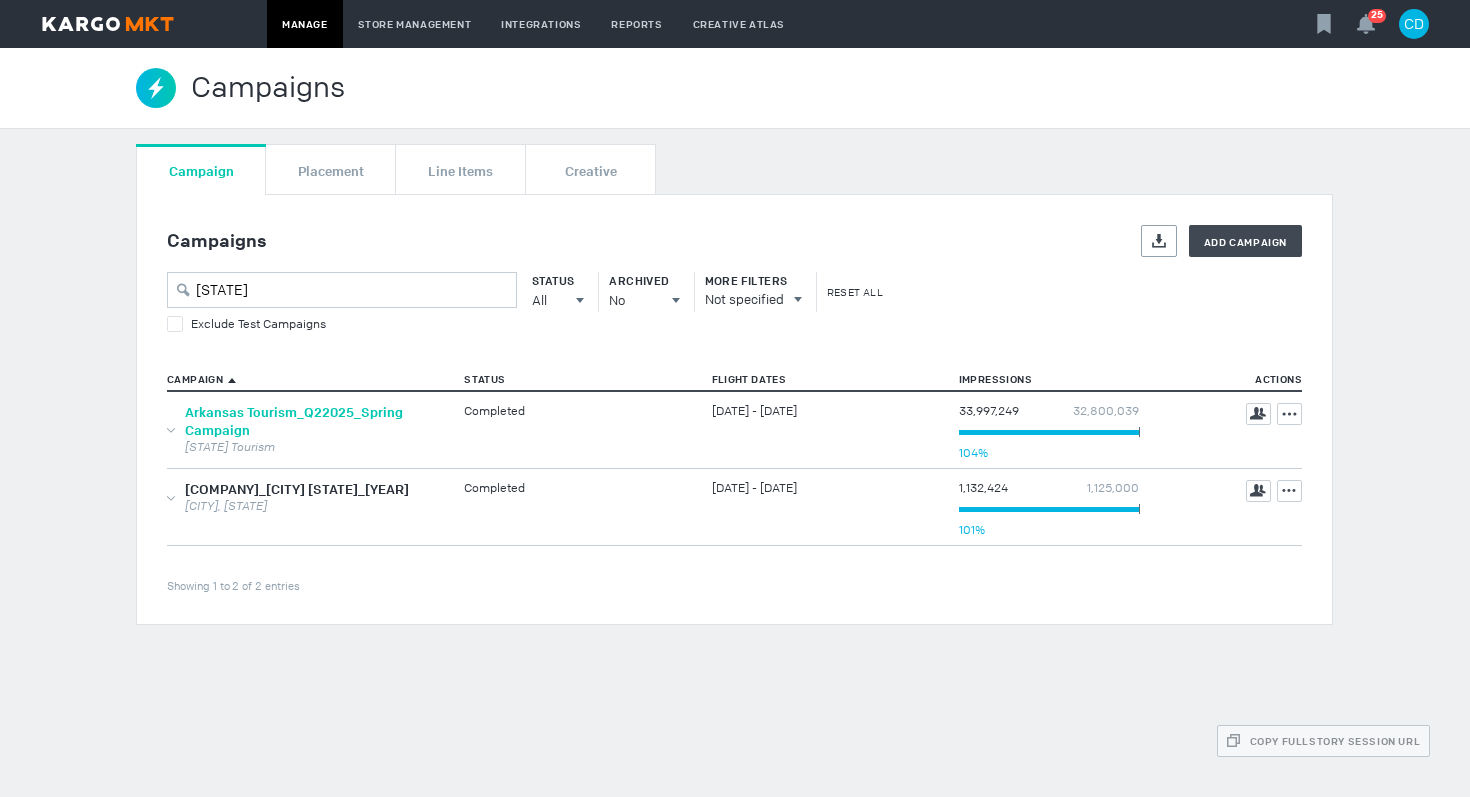 click on "Arkansas Tourism_Q22025_Spring Campaign" at bounding box center (294, 421) 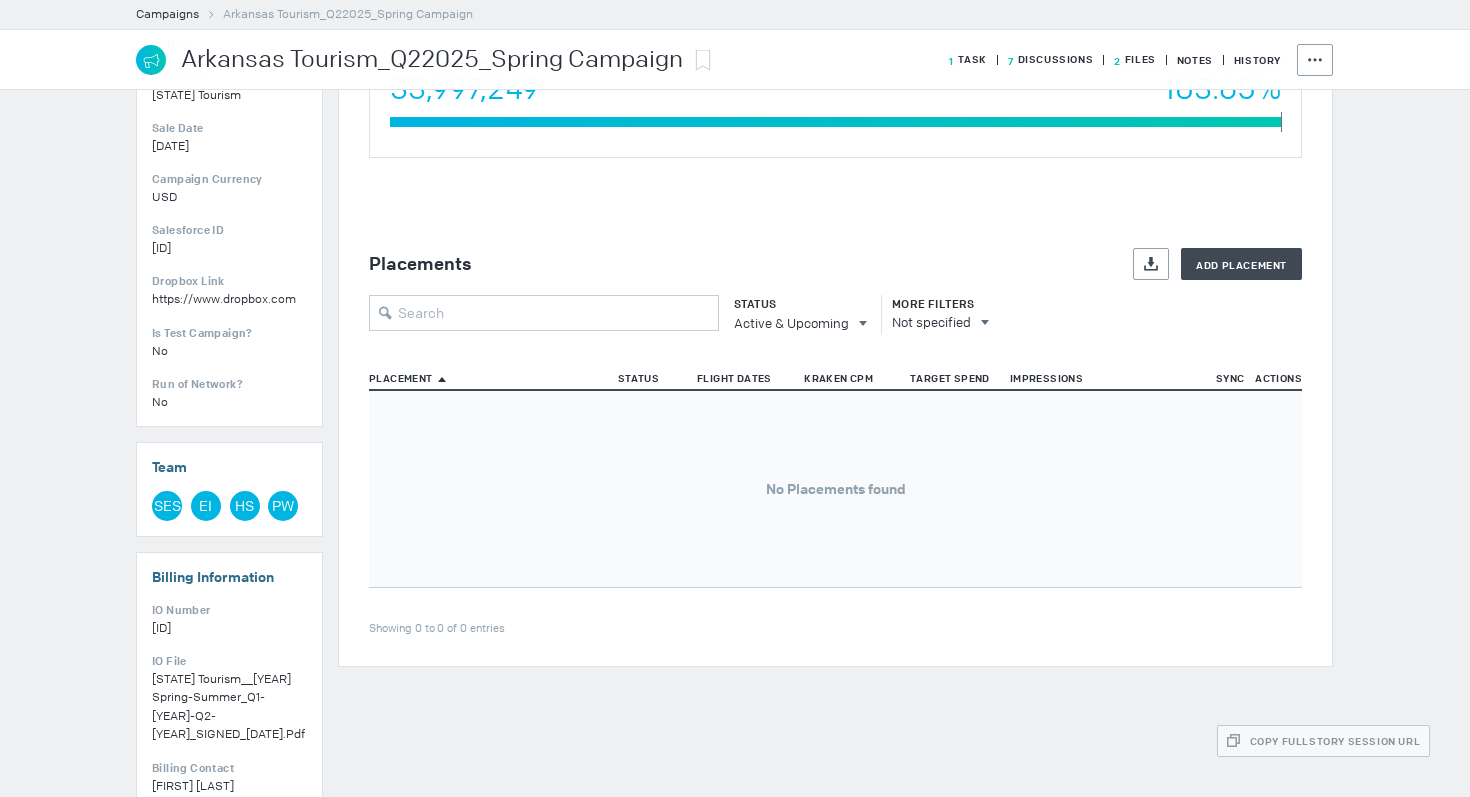 scroll, scrollTop: 528, scrollLeft: 0, axis: vertical 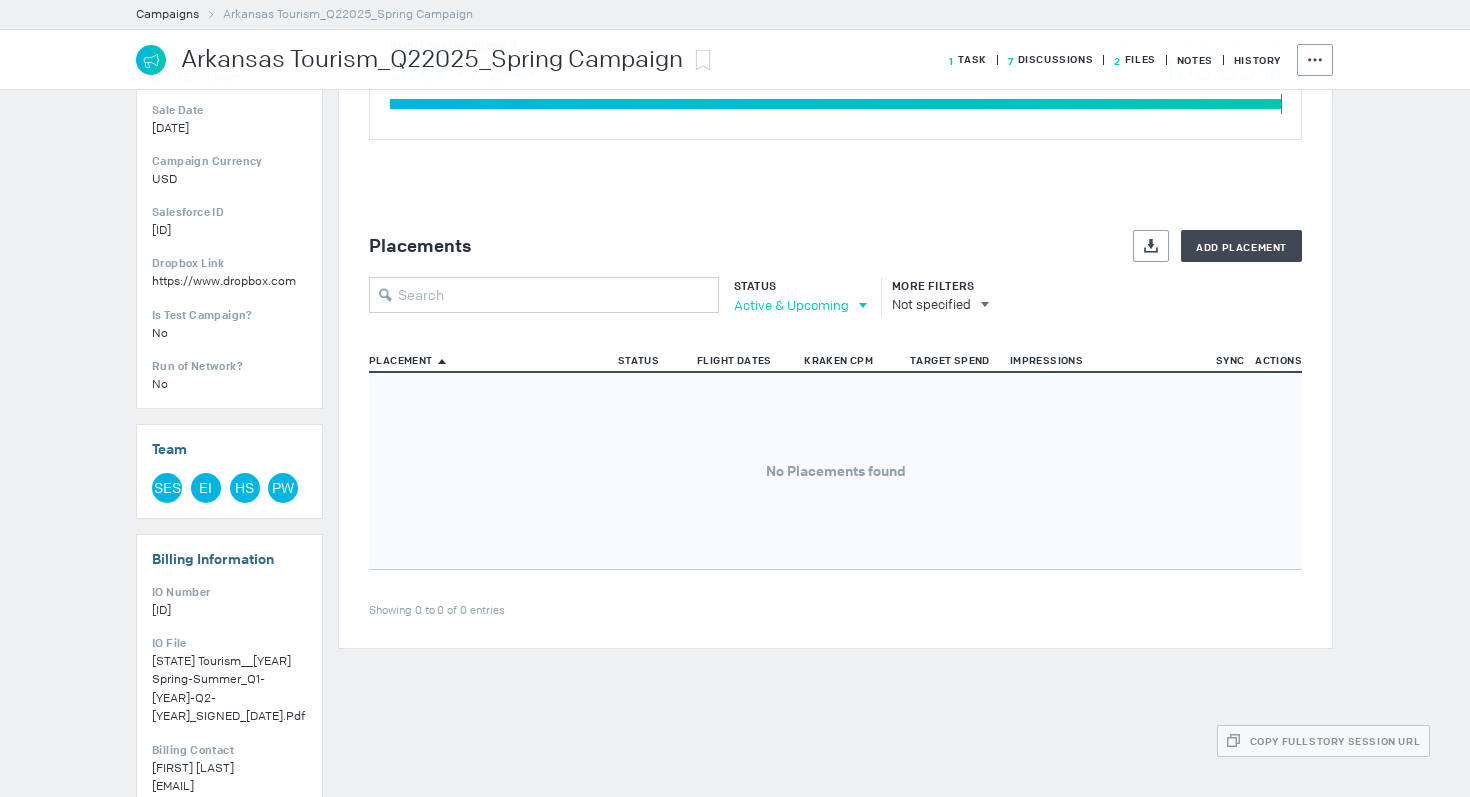 click on "Active & Upcoming" at bounding box center [791, 305] 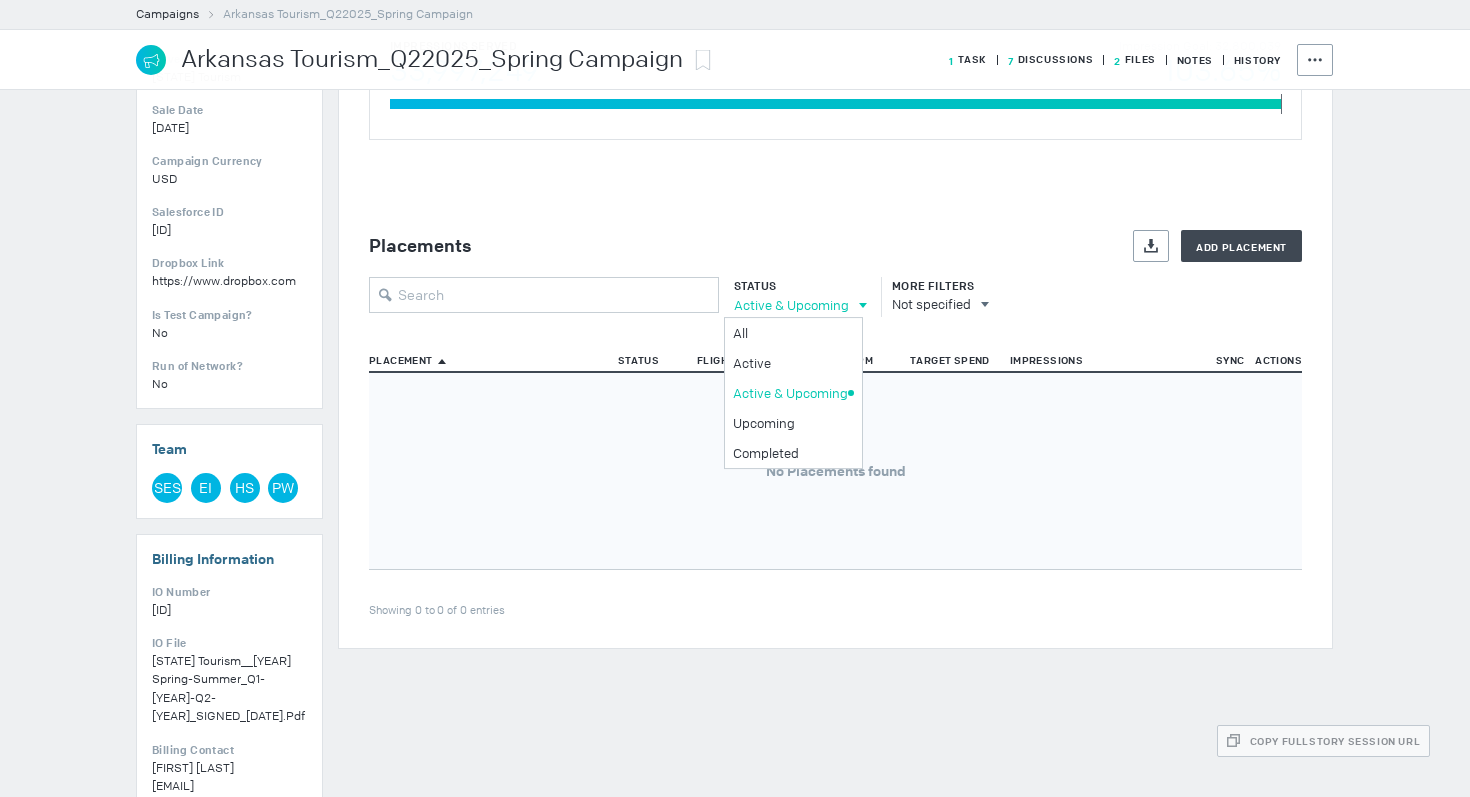 click on "Campaign Overview Impressions [NUMBER]  Clicks [NUMBER]  CTR [PERCENT] Impressions Served Impression Goal: [NUMBER] [NUMBER] [PERCENT]   [NUMBER] Placements Export   Add Placement     Status Active & Upcoming All All Active Active & Upcoming Upcoming Completed More Filters Not specified Placement Status Flight Dates Kraken CPM Target Spend Impressions Sync Actions Showing 0 to 0 of 0 entries No Placements found" at bounding box center (835, 221) 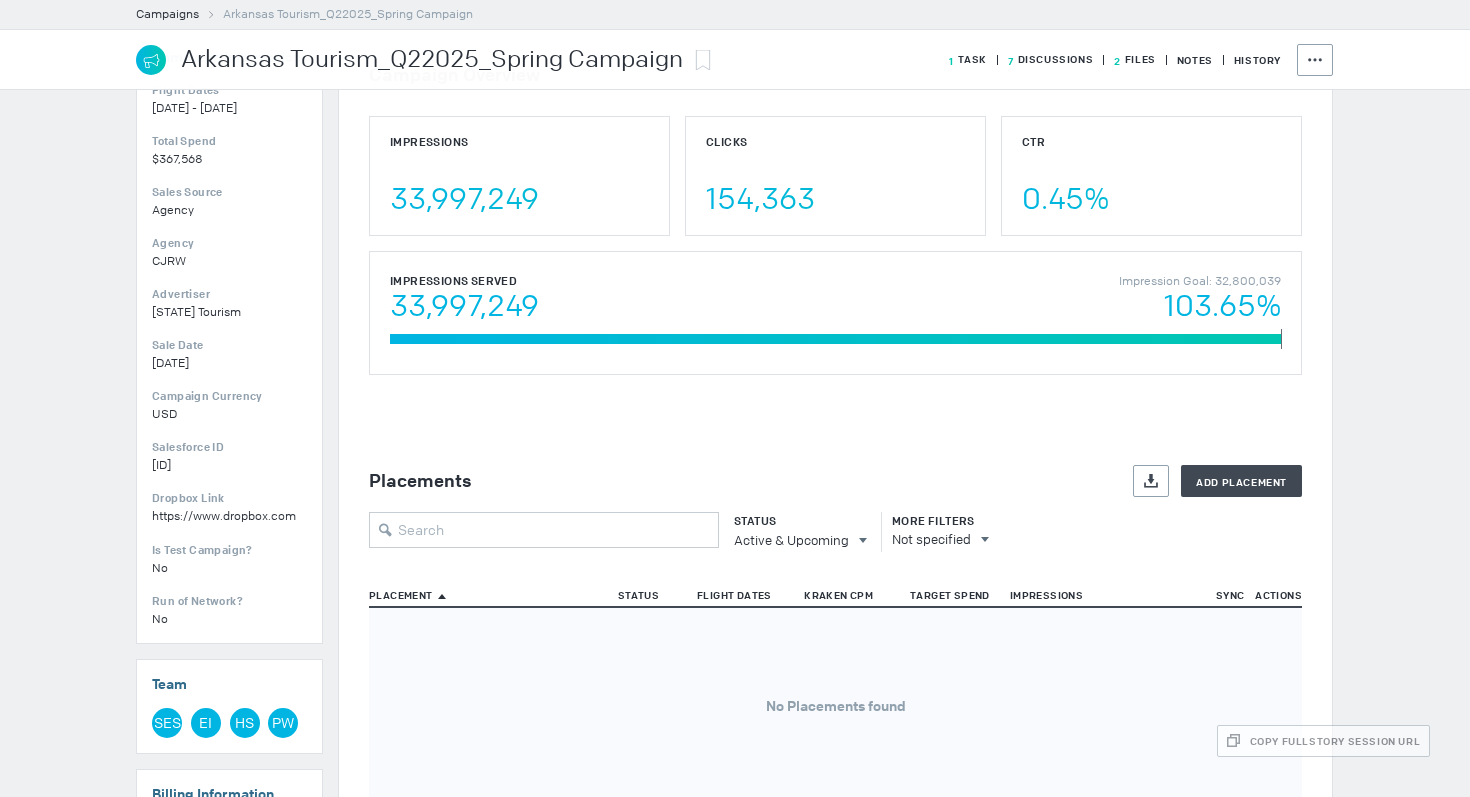 scroll, scrollTop: 304, scrollLeft: 0, axis: vertical 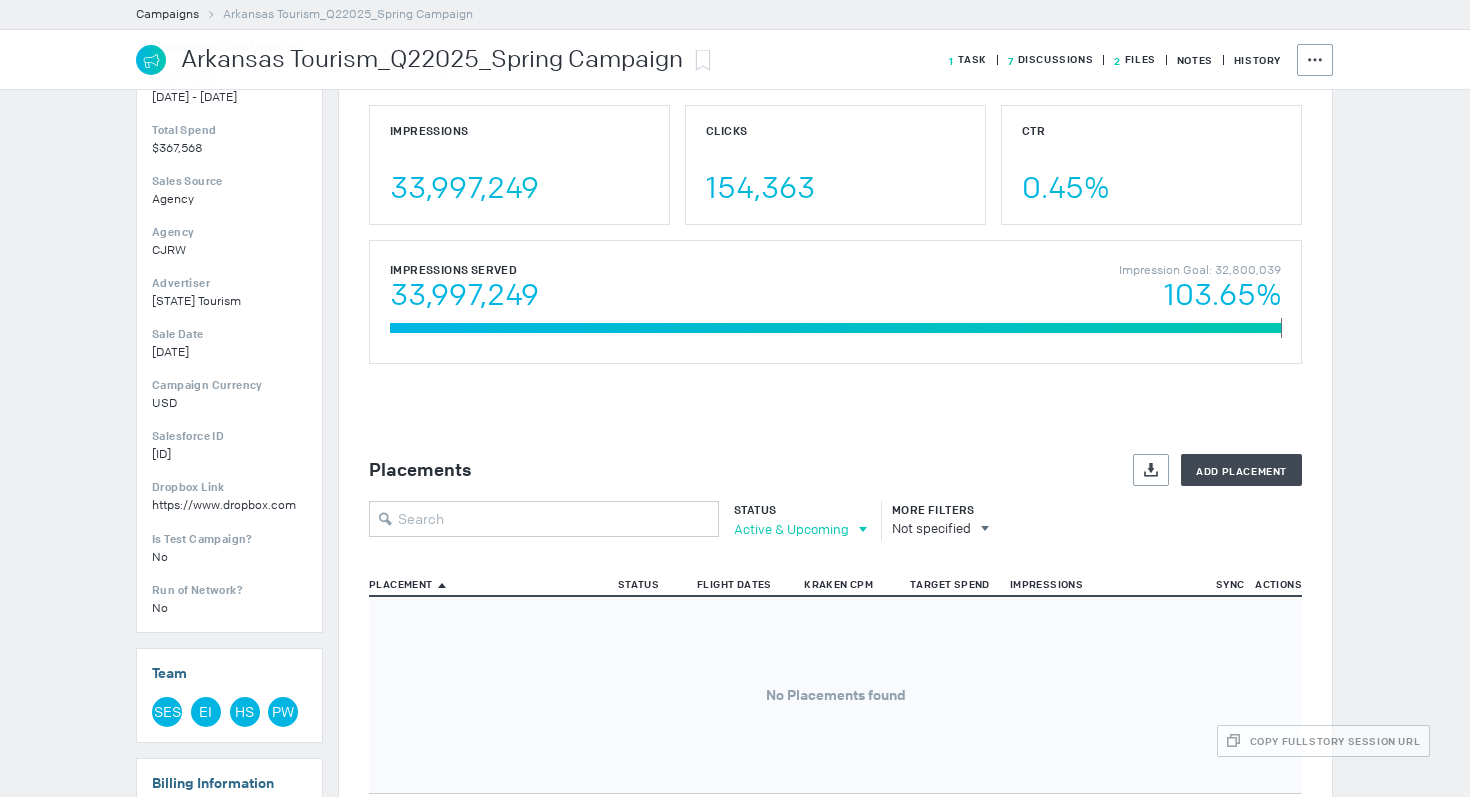 click on "Active & Upcoming" at bounding box center (791, 529) 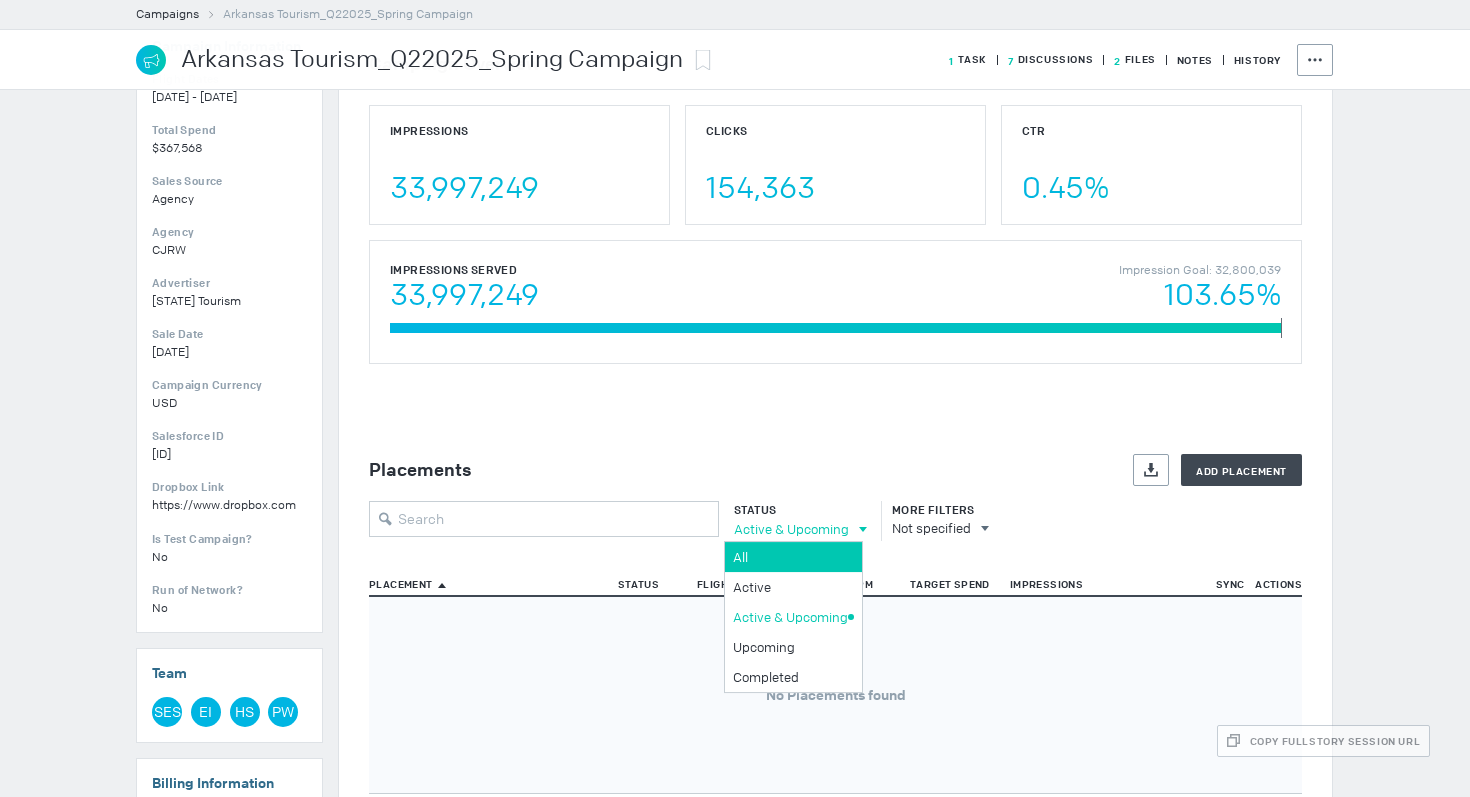 click on "All" at bounding box center [793, 557] 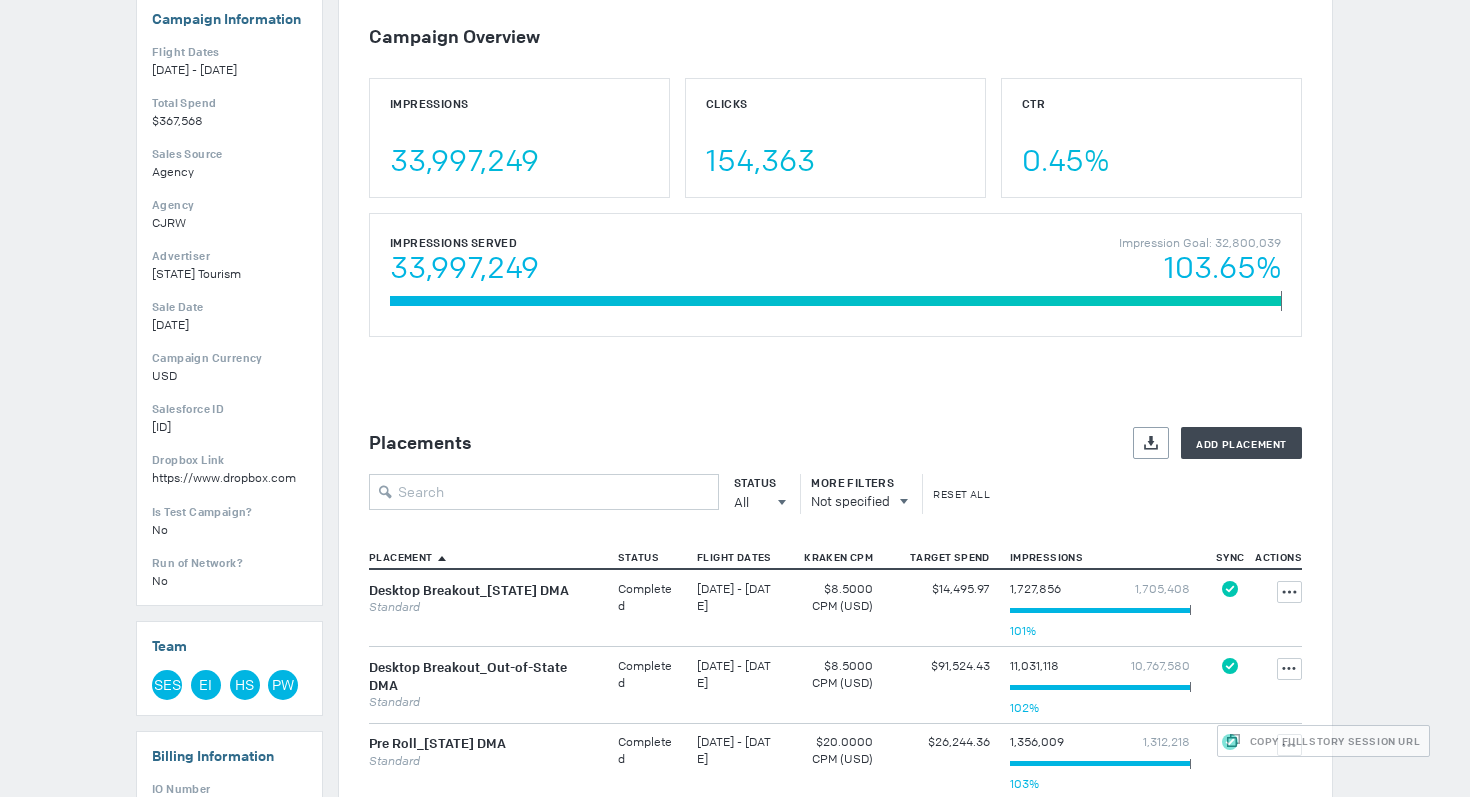 scroll, scrollTop: 0, scrollLeft: 0, axis: both 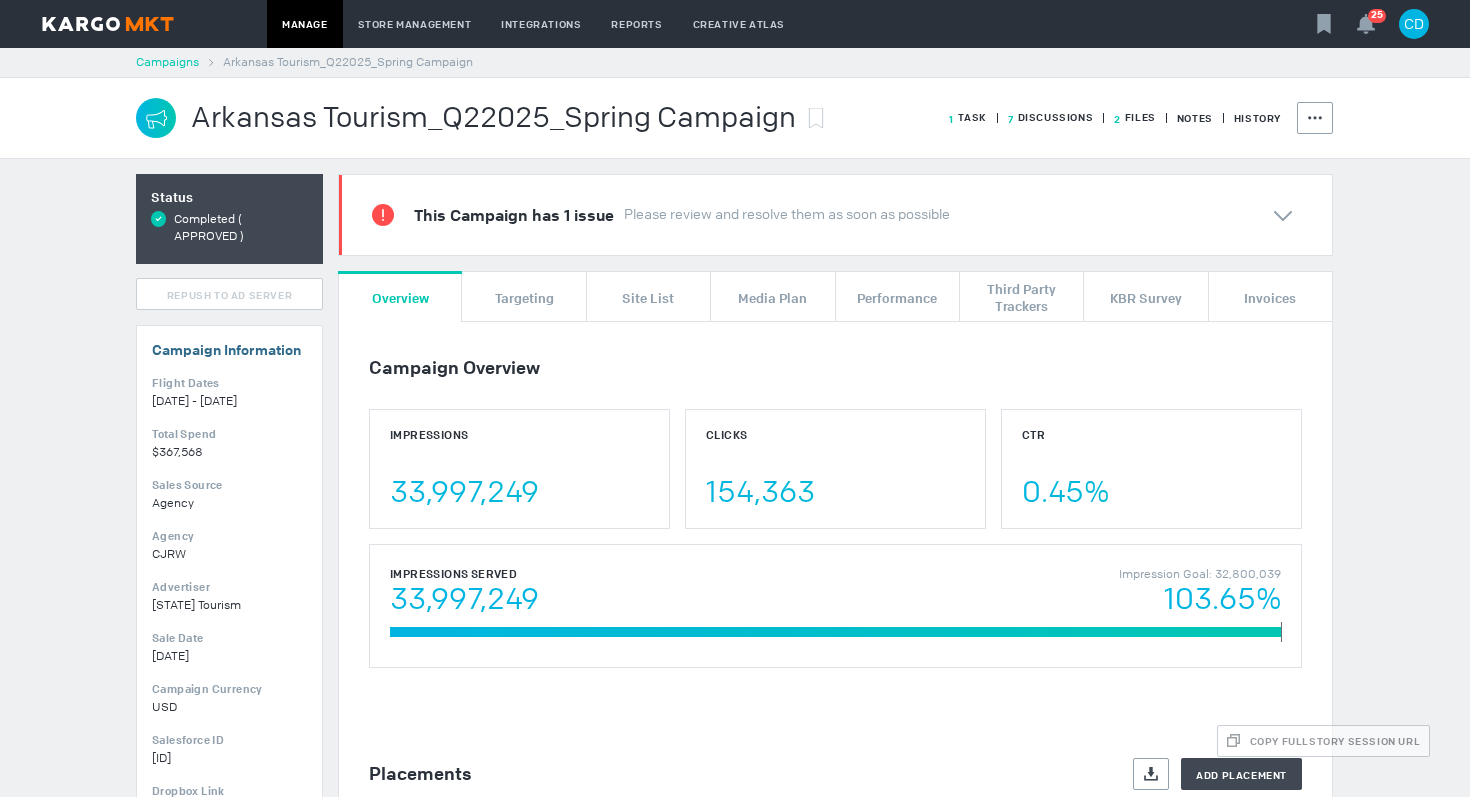click on "Campaigns" at bounding box center [167, 62] 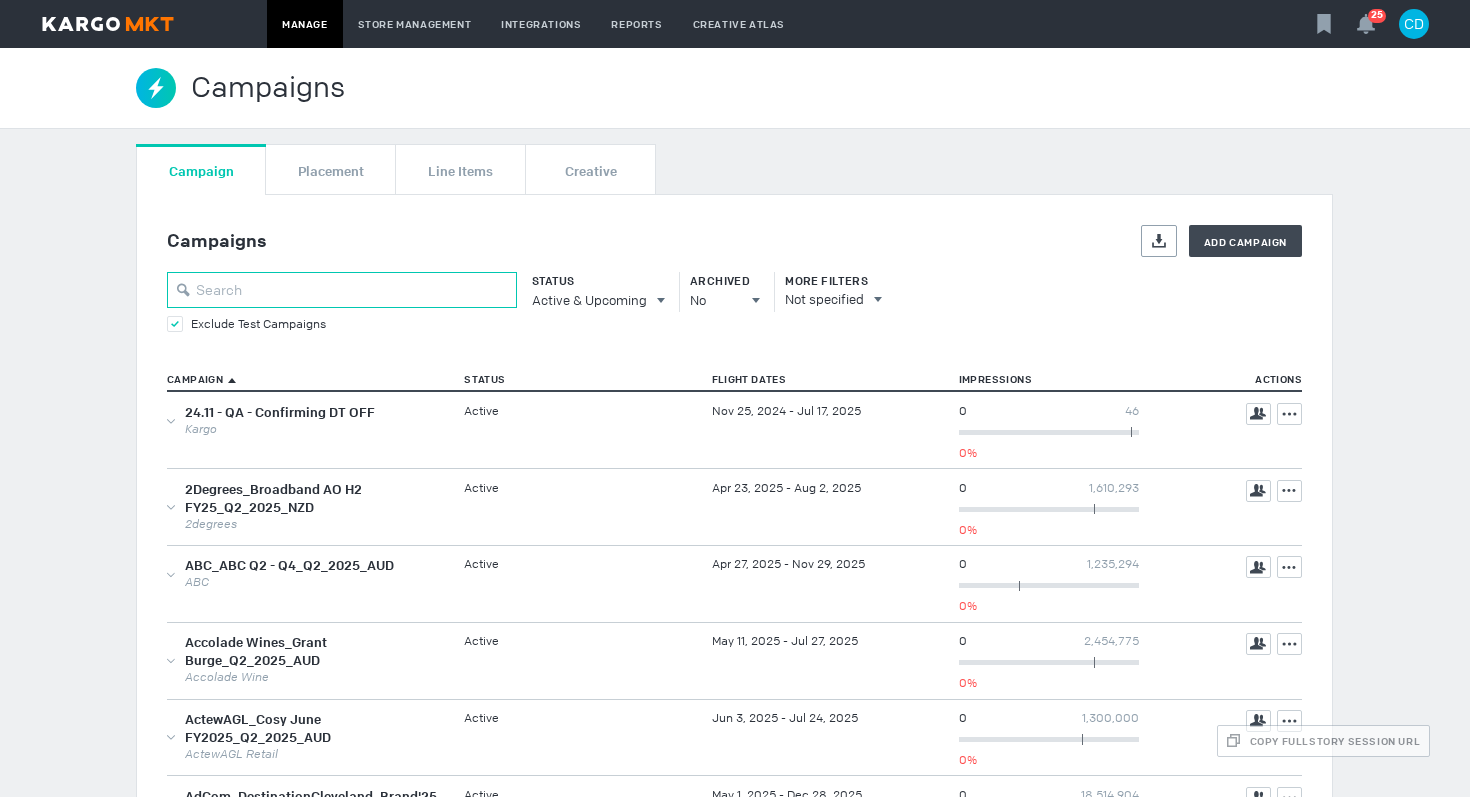 click at bounding box center (342, 290) 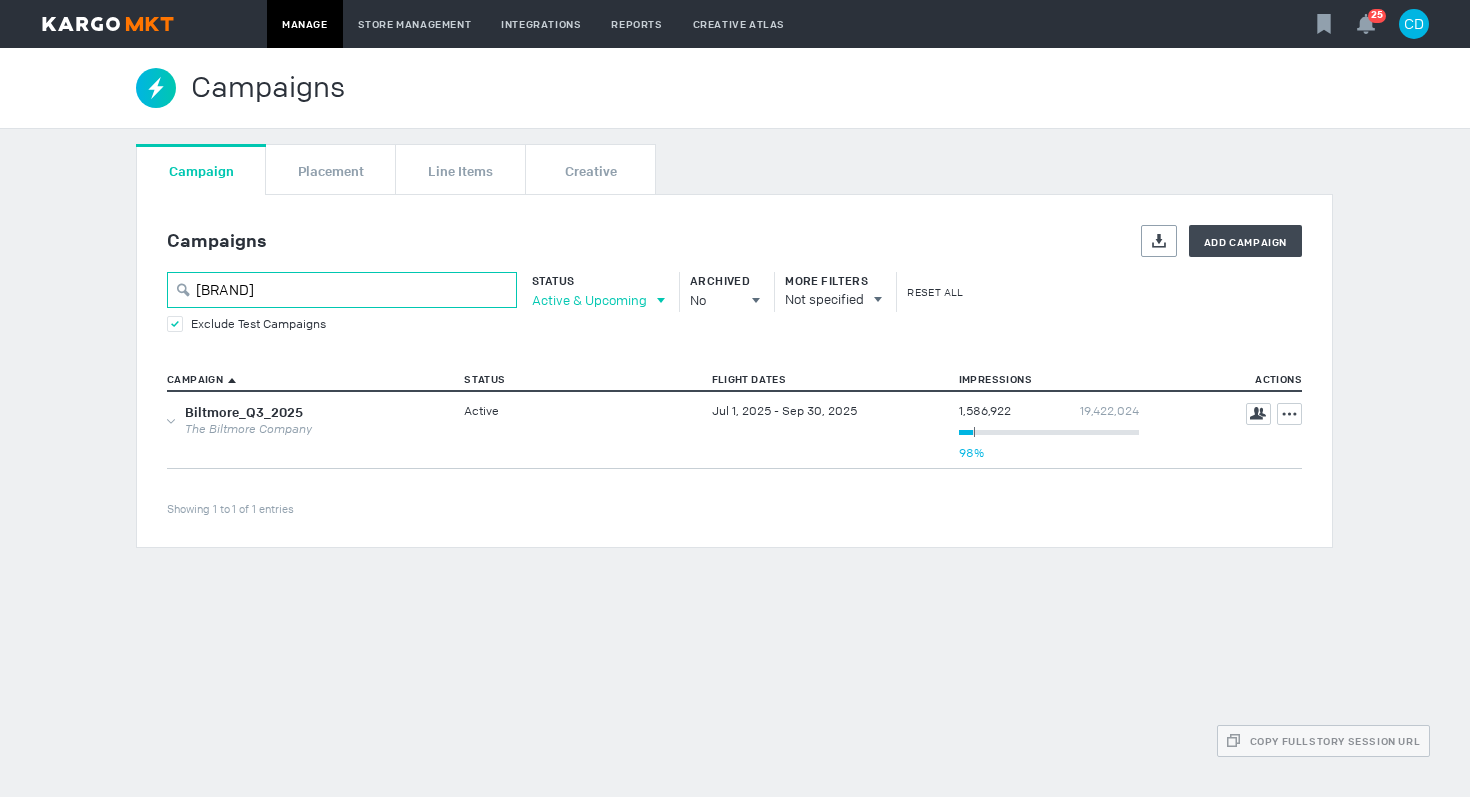 type on "[BRAND]" 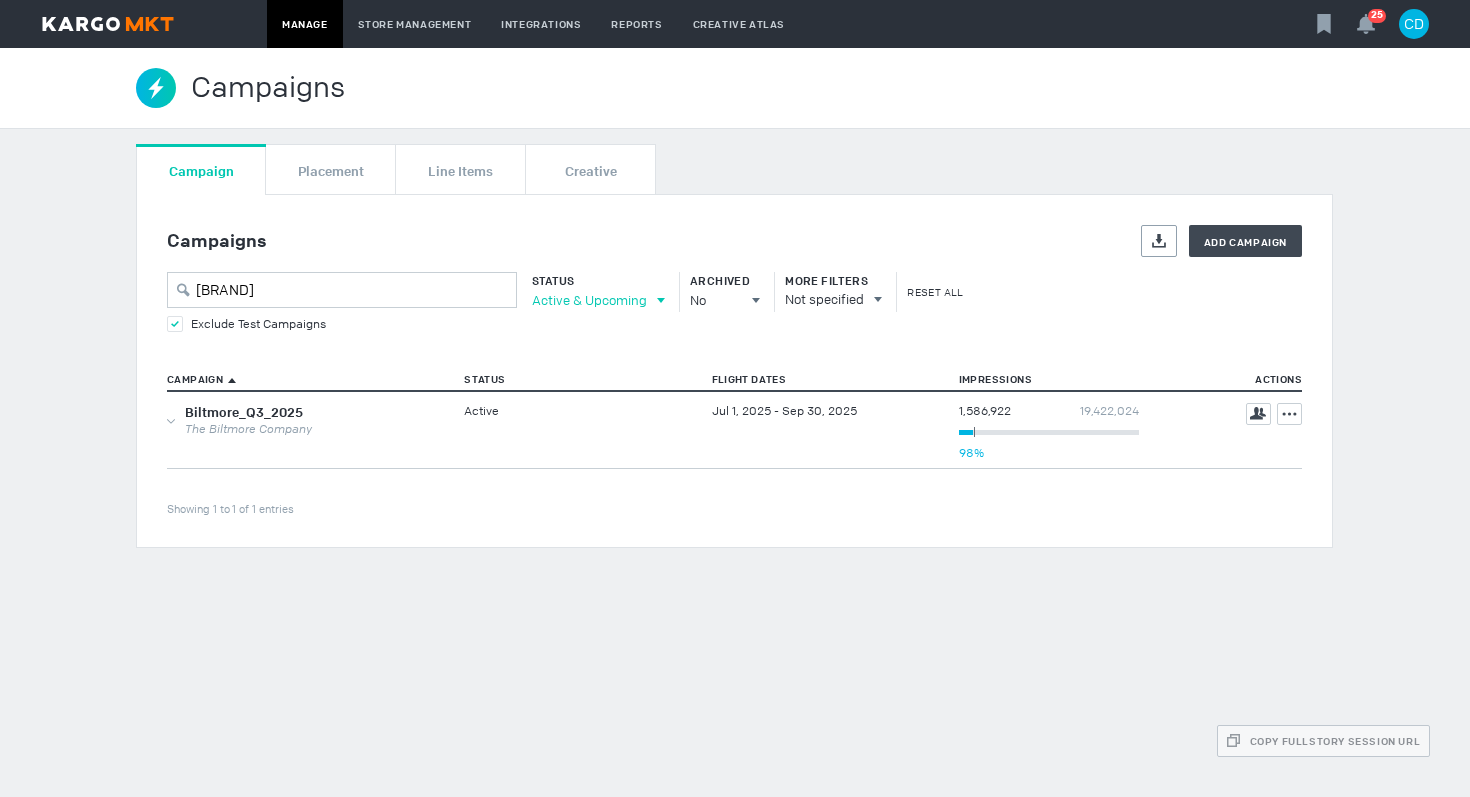 click on "Active & Upcoming" at bounding box center [589, 300] 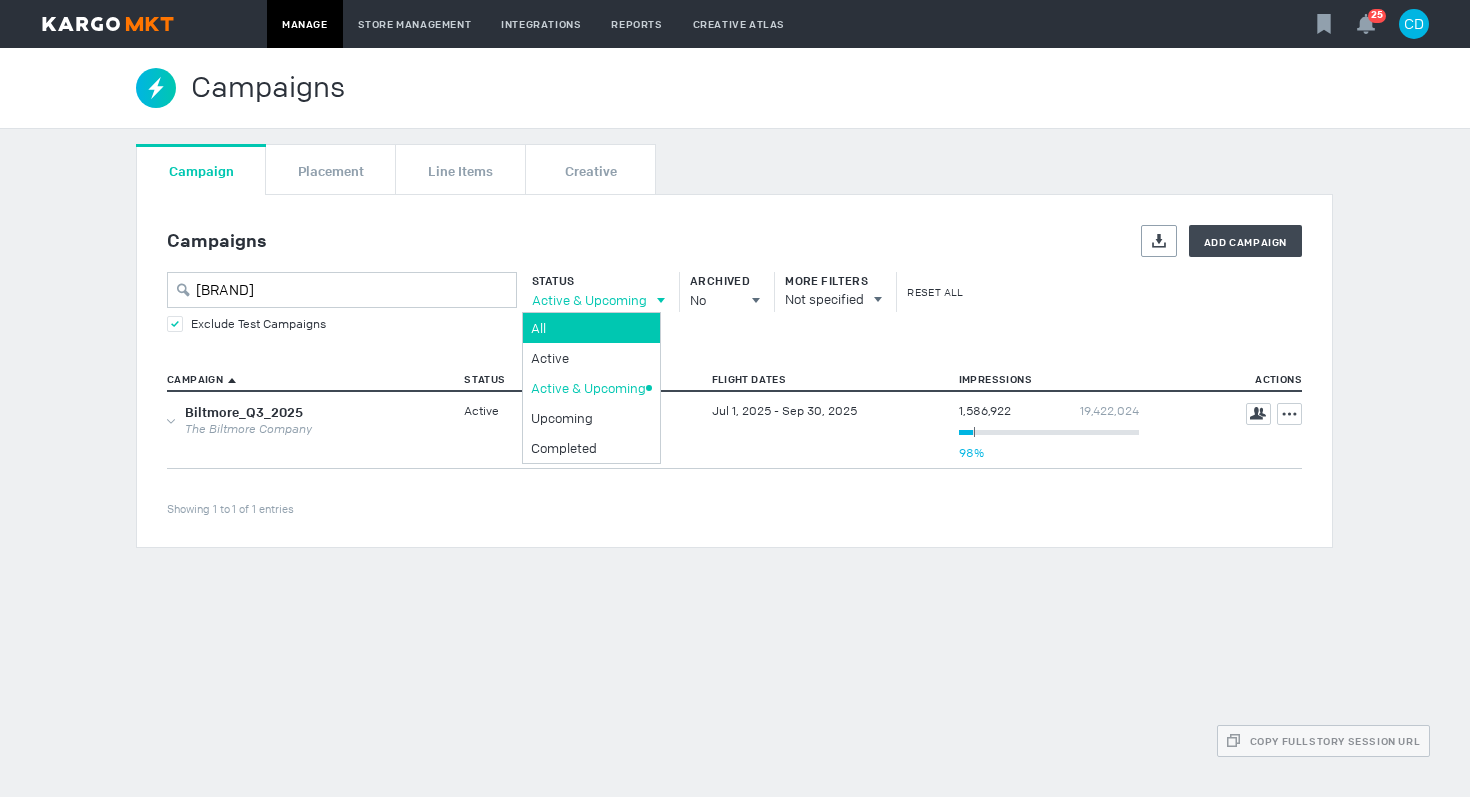 click on "All" at bounding box center (588, 328) 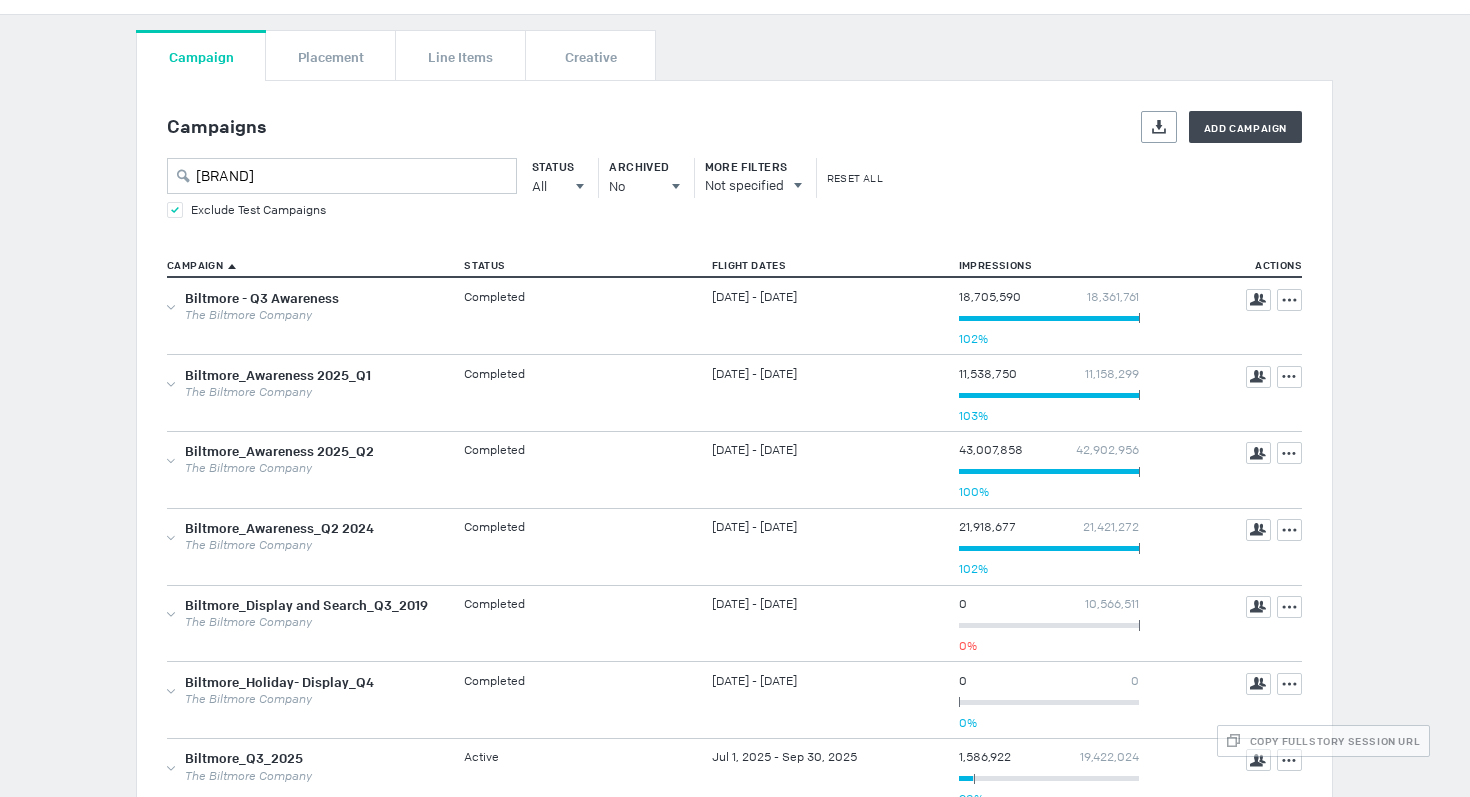 scroll, scrollTop: 128, scrollLeft: 0, axis: vertical 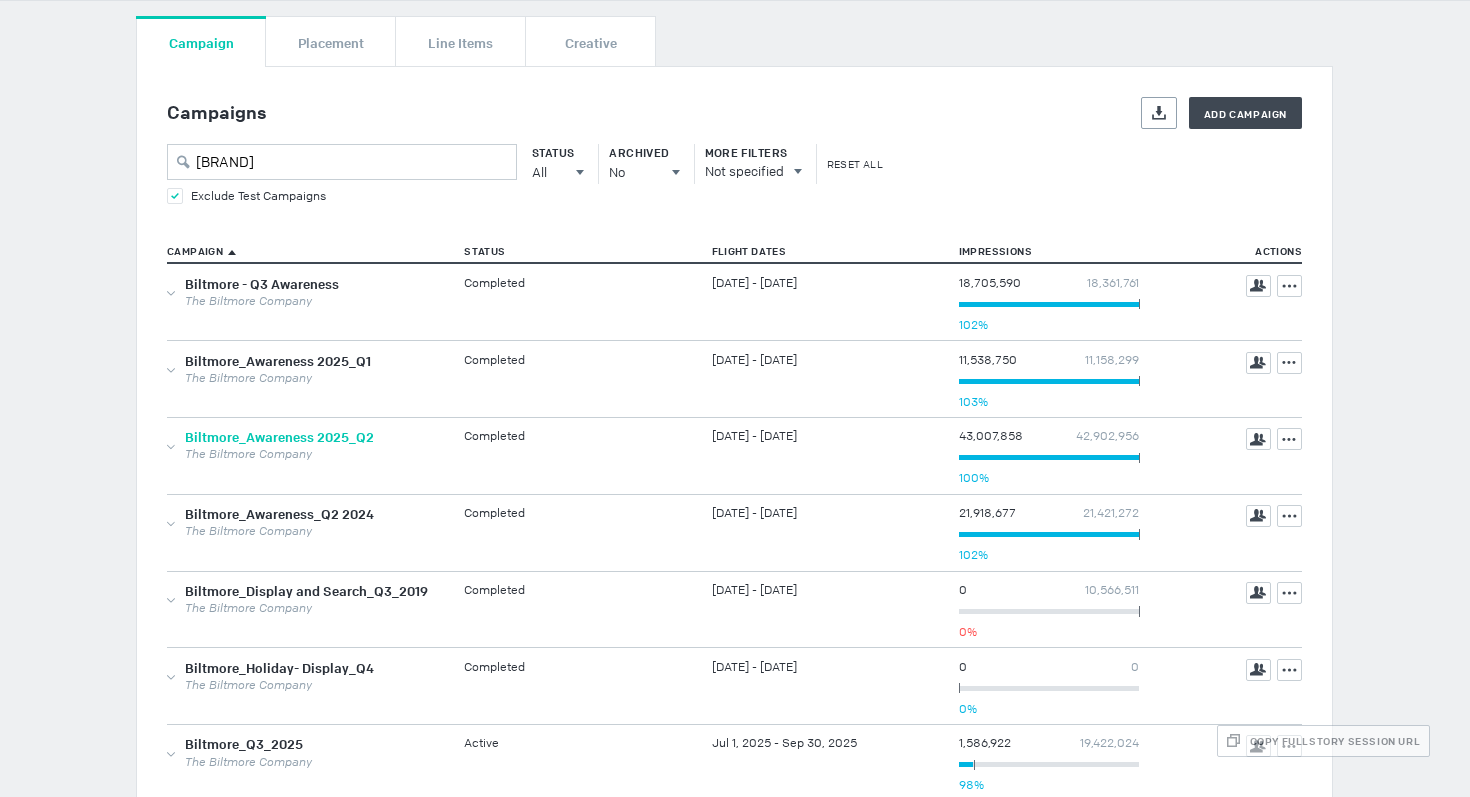 click on "Biltmore_Awareness 2025_Q2" at bounding box center (279, 437) 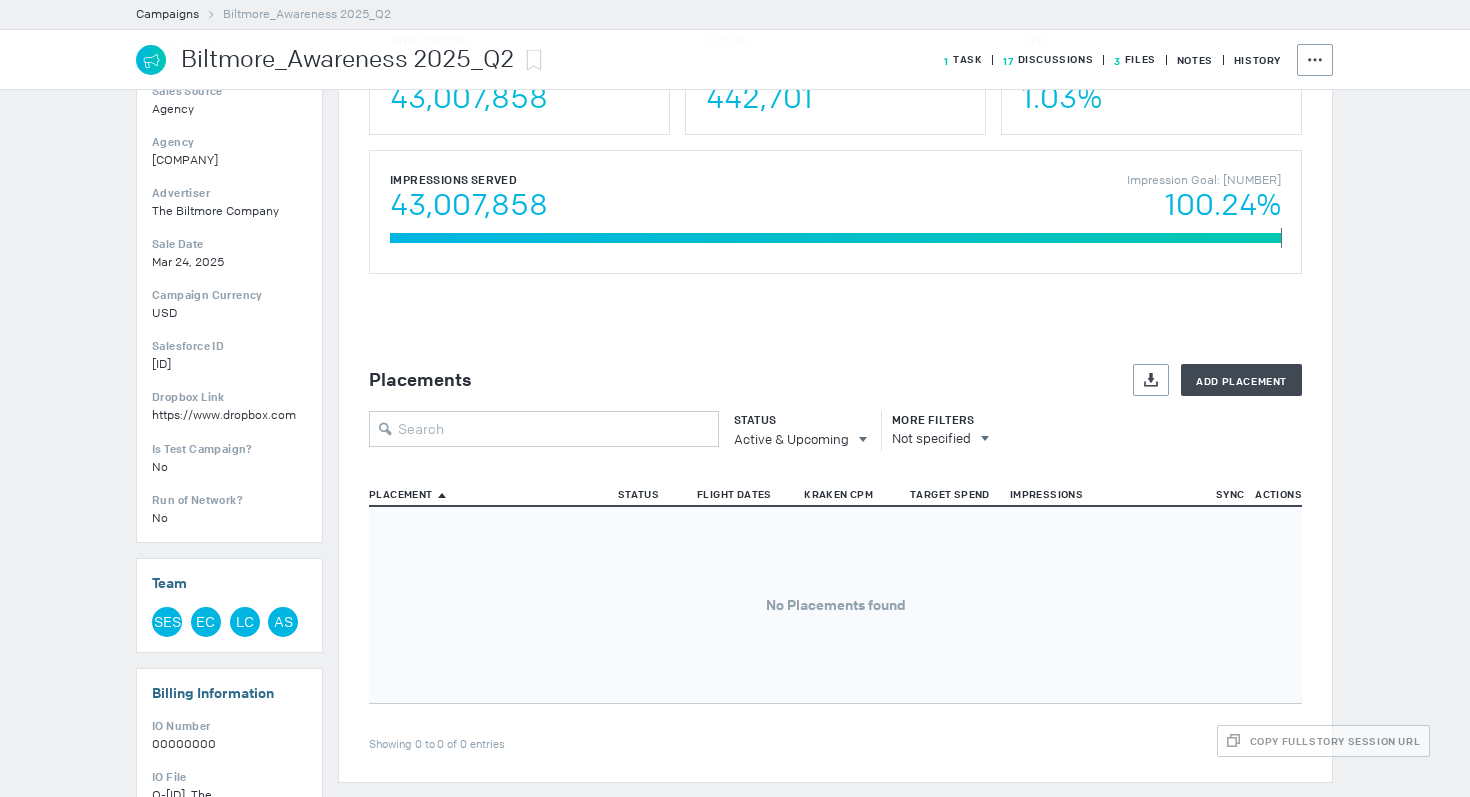 scroll, scrollTop: 417, scrollLeft: 0, axis: vertical 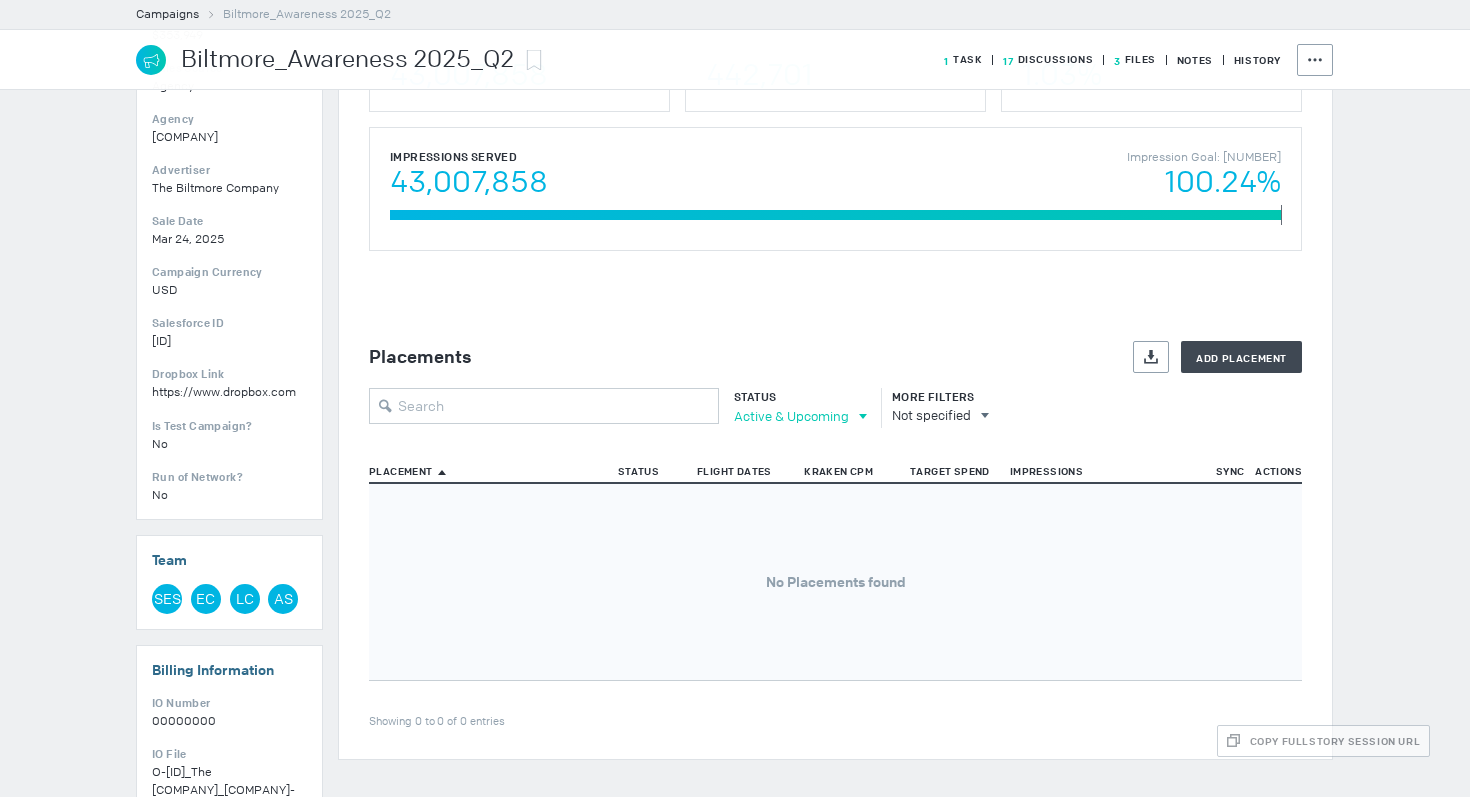 click on "Active & Upcoming" at bounding box center [791, 416] 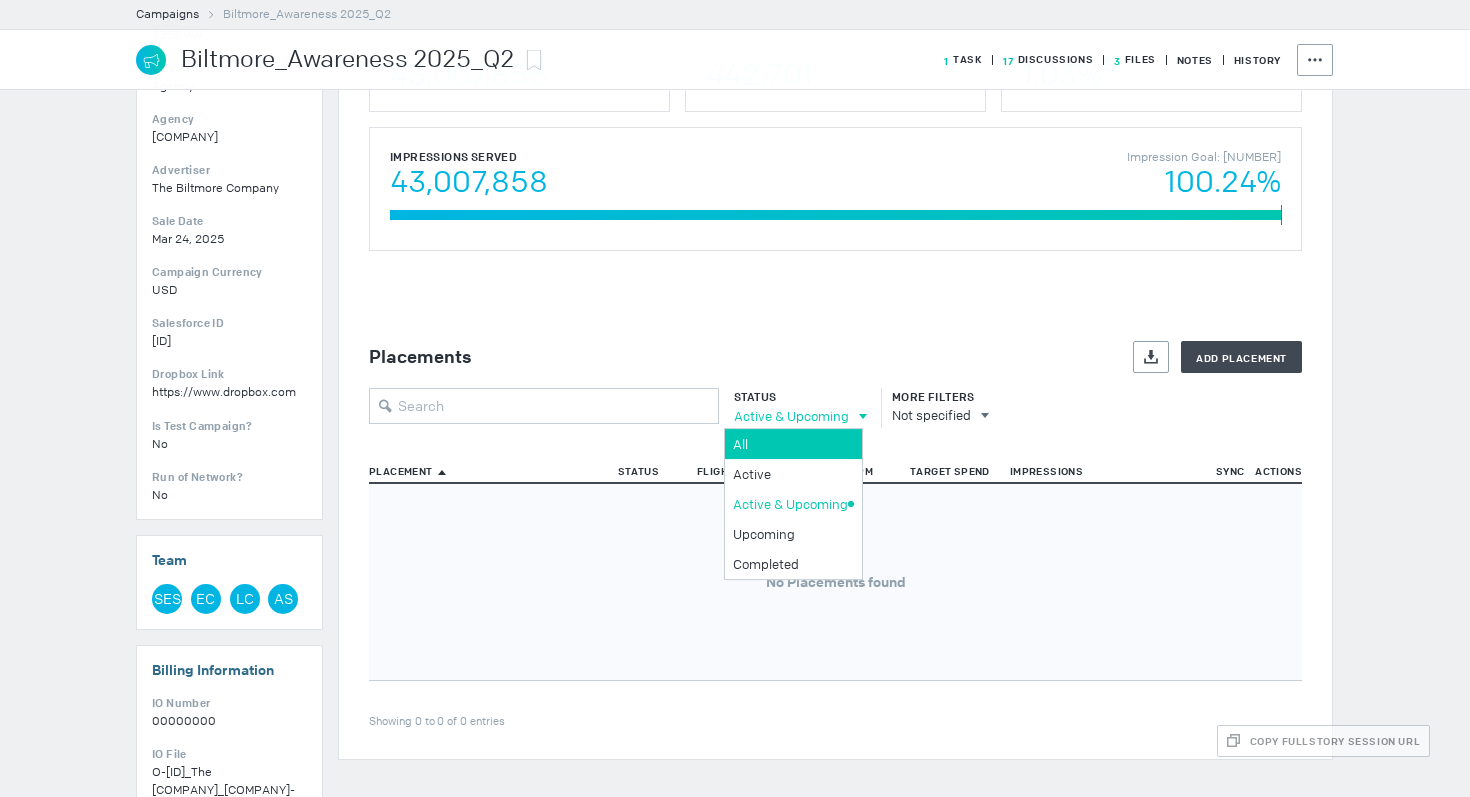 click on "All" at bounding box center [790, 444] 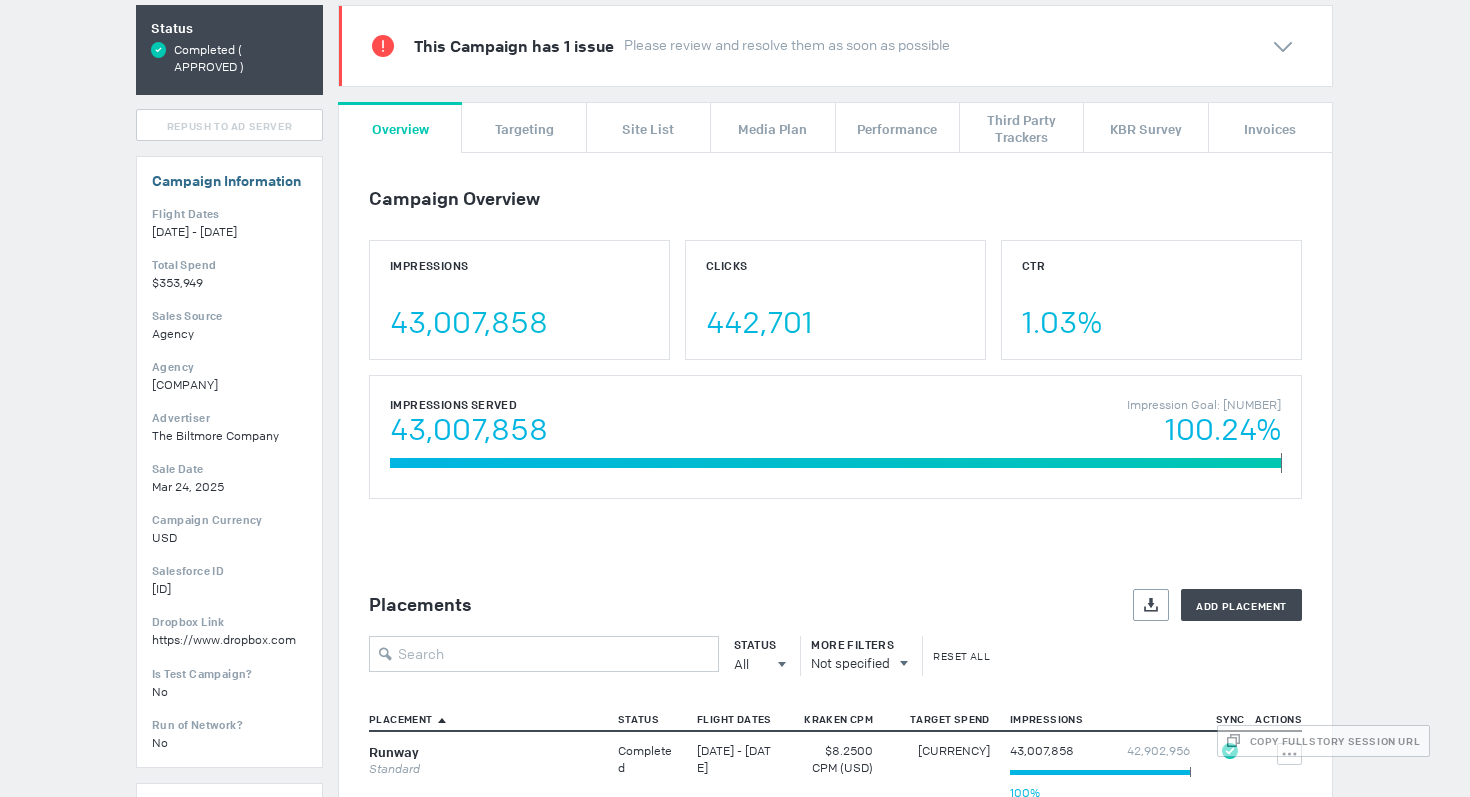 scroll, scrollTop: 0, scrollLeft: 0, axis: both 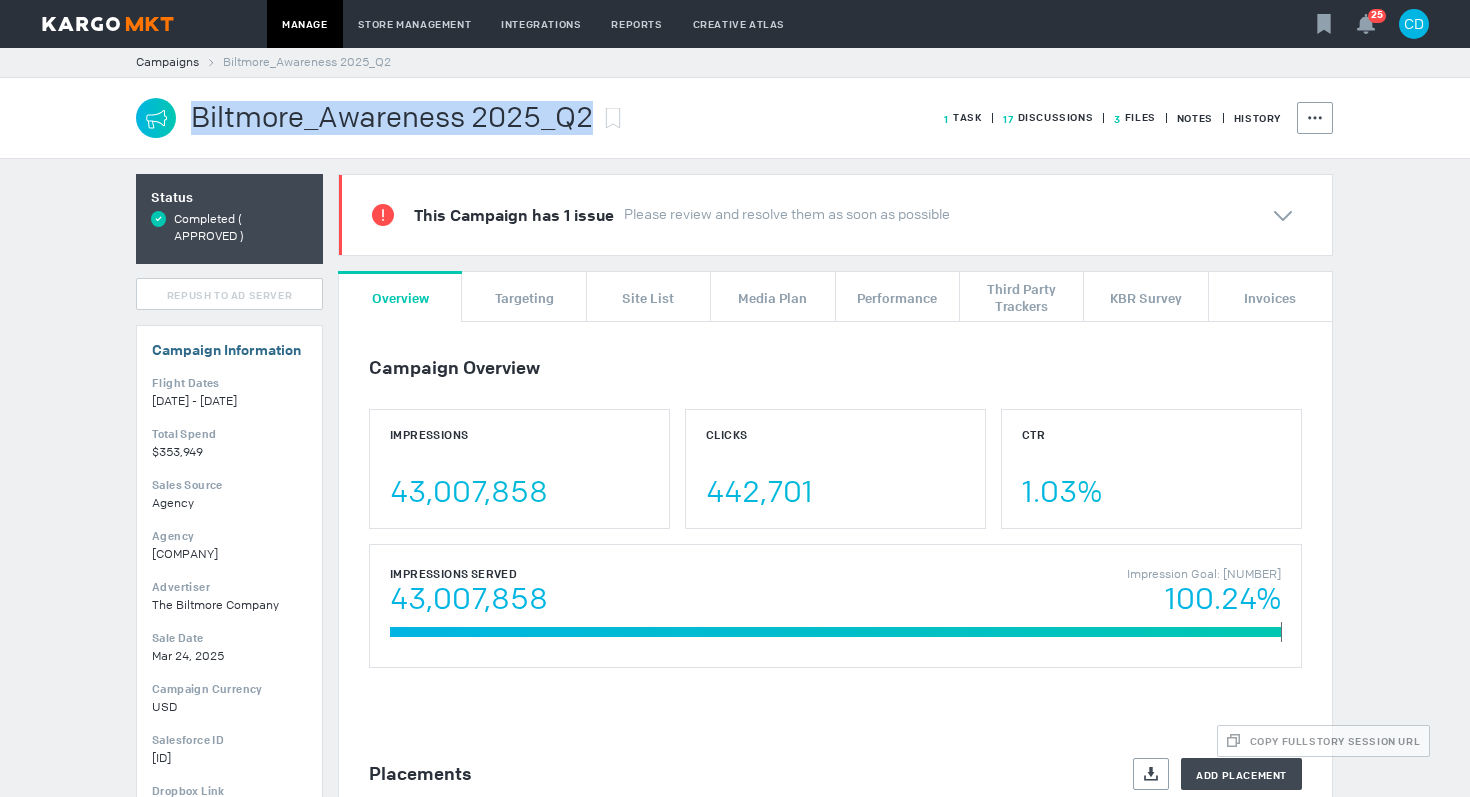 drag, startPoint x: 591, startPoint y: 124, endPoint x: 198, endPoint y: 128, distance: 393.02036 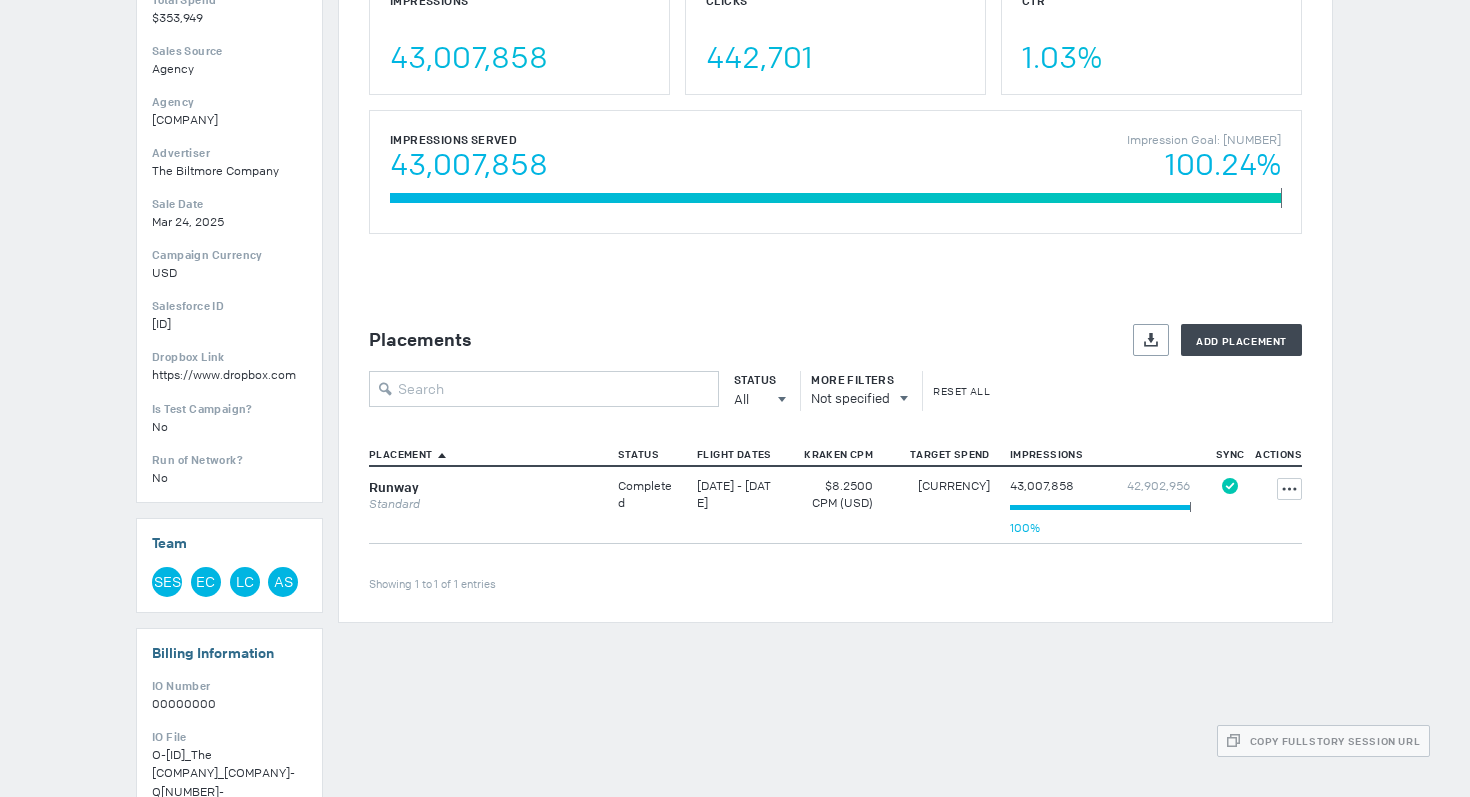 scroll, scrollTop: 0, scrollLeft: 0, axis: both 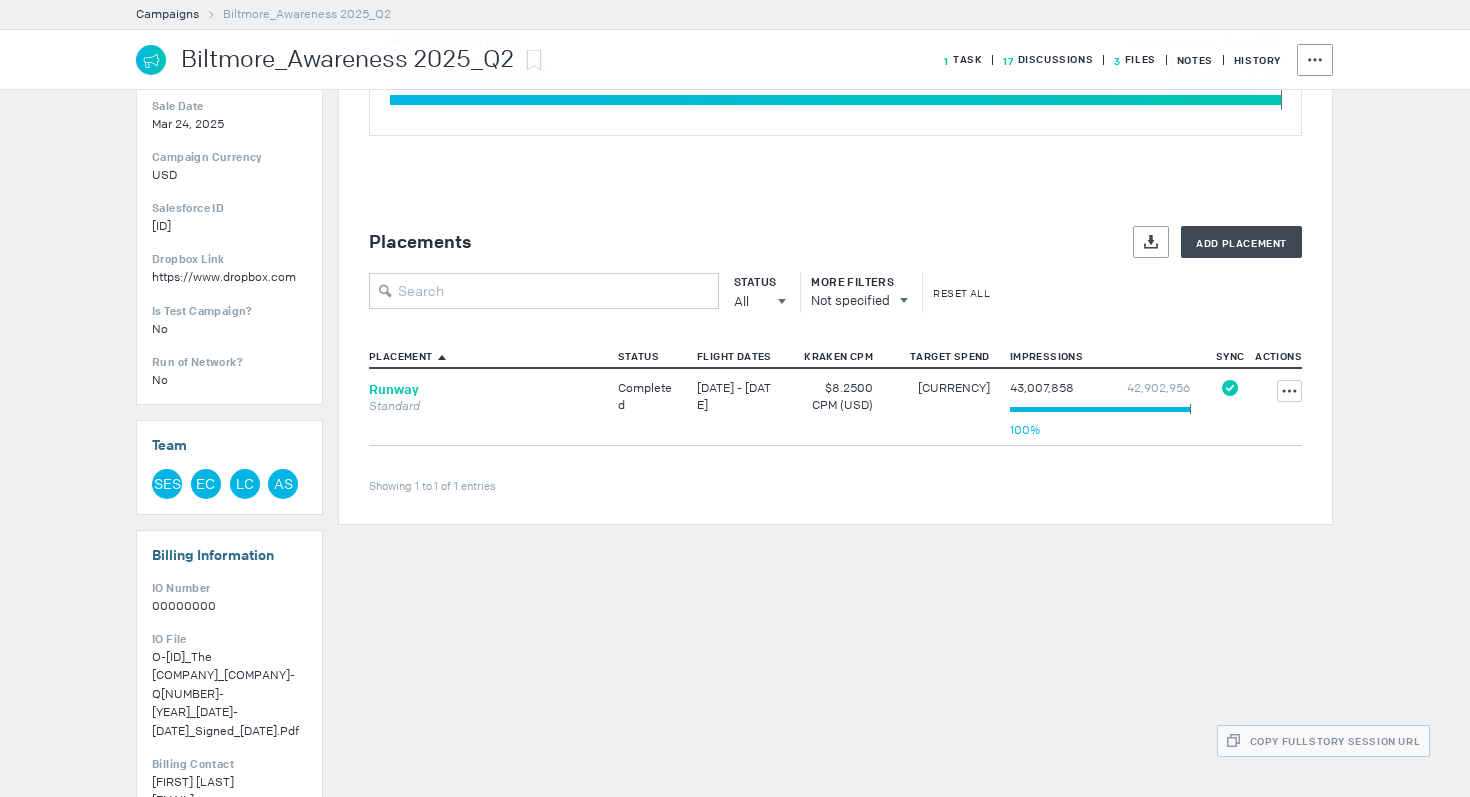 click on "Runway" at bounding box center (394, 389) 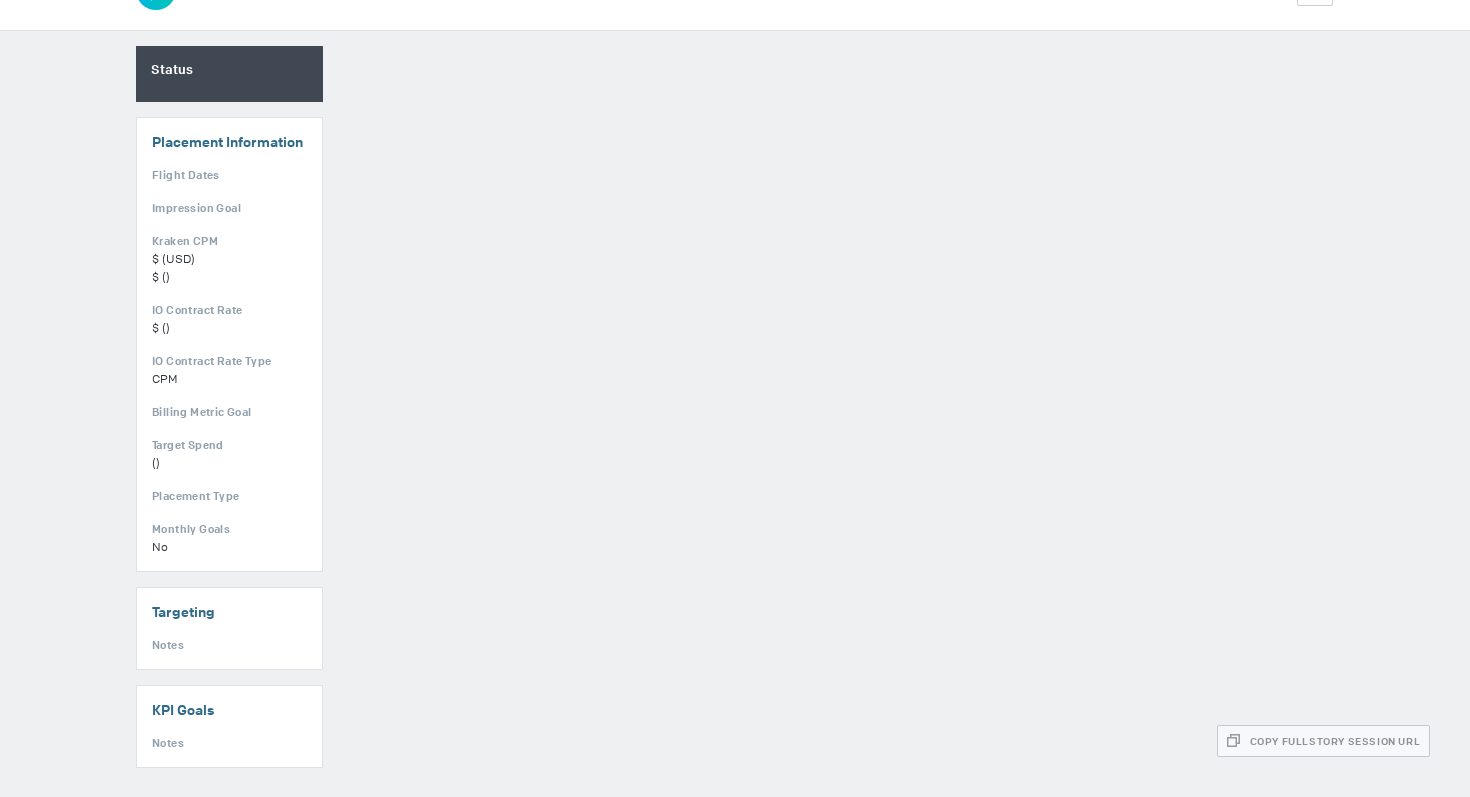 scroll, scrollTop: 0, scrollLeft: 0, axis: both 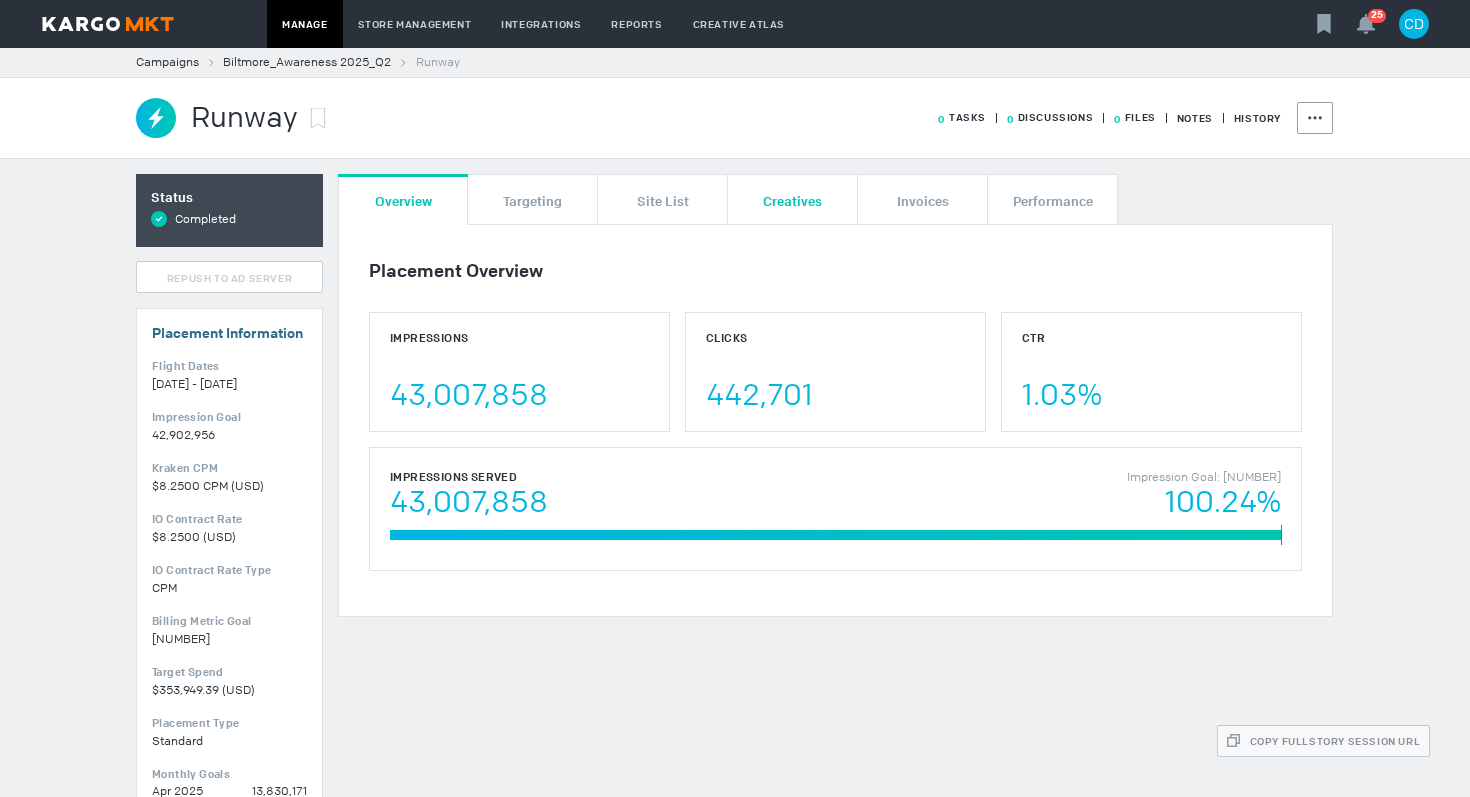 click on "Creatives" at bounding box center [792, 199] 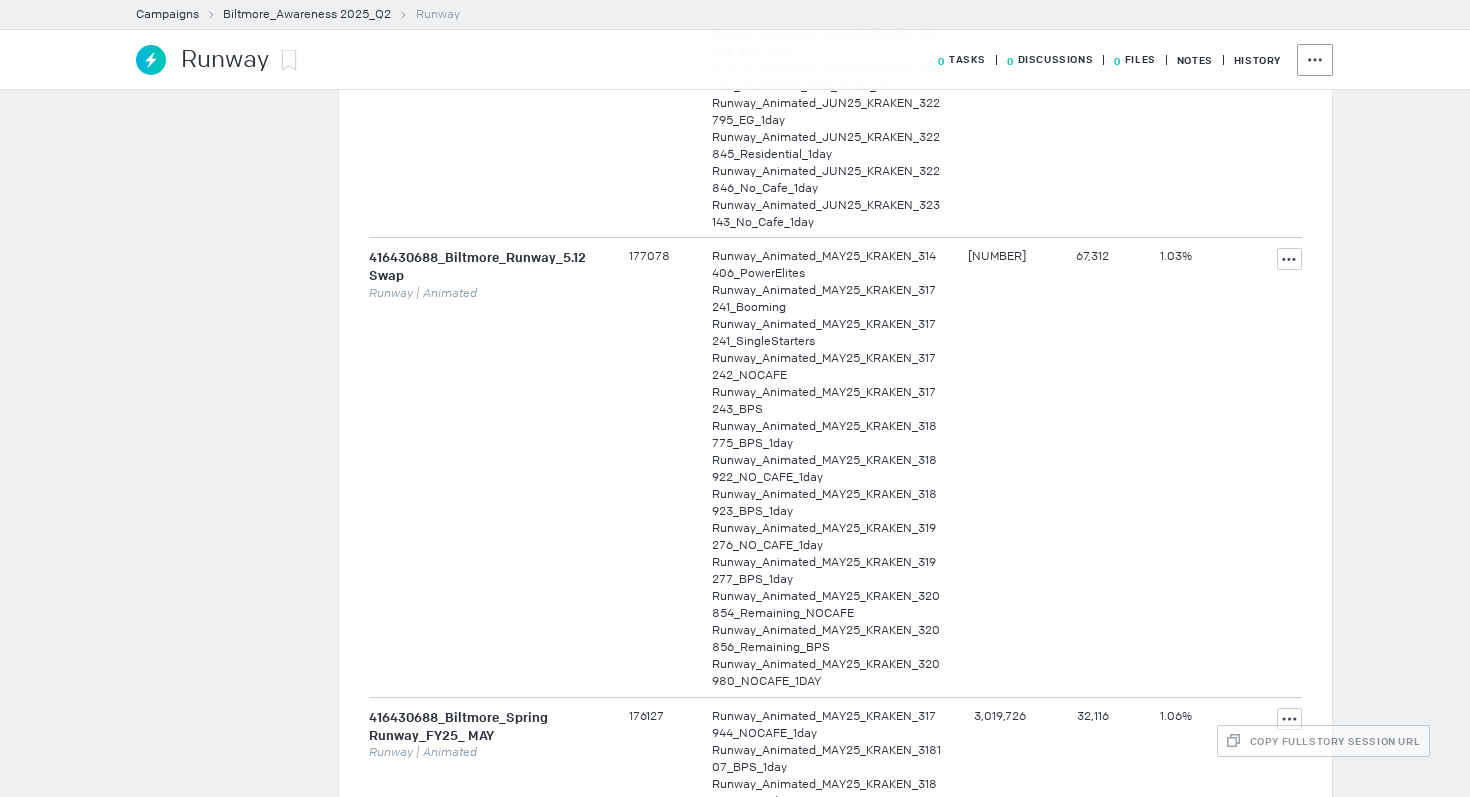 scroll, scrollTop: 1240, scrollLeft: 0, axis: vertical 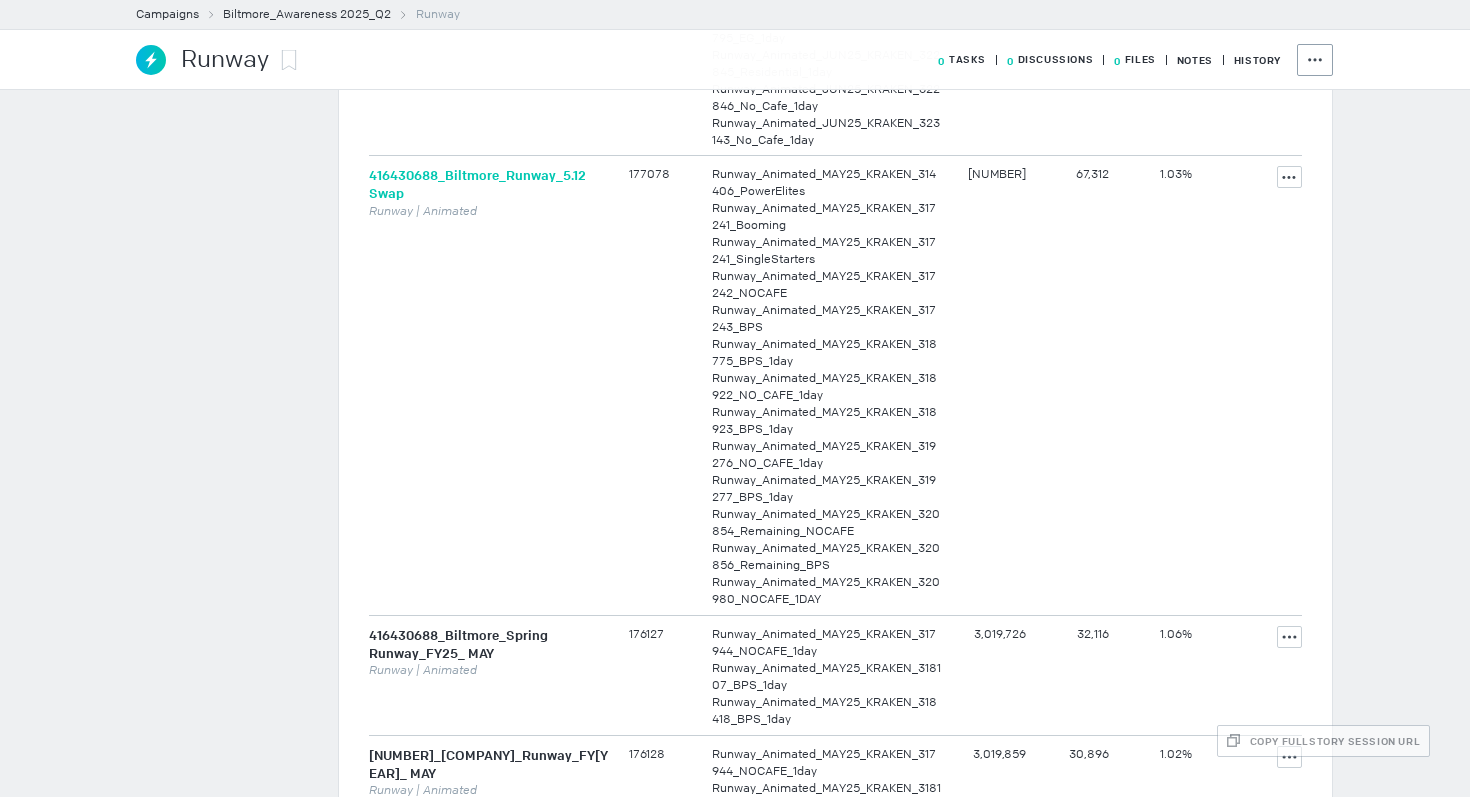 click on "416430688_Biltmore_Runway_5.12 Swap" at bounding box center [477, 184] 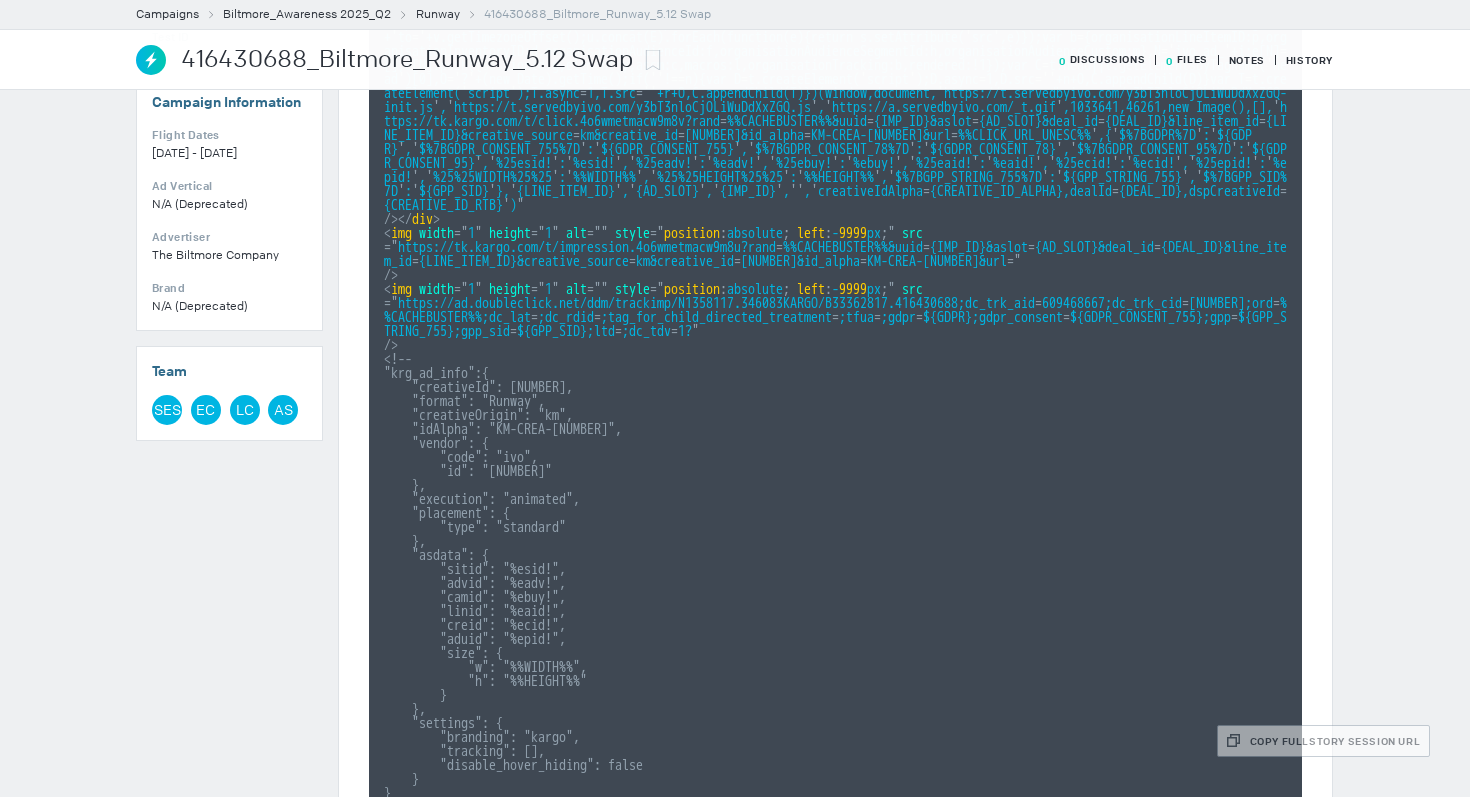 scroll, scrollTop: 395, scrollLeft: 0, axis: vertical 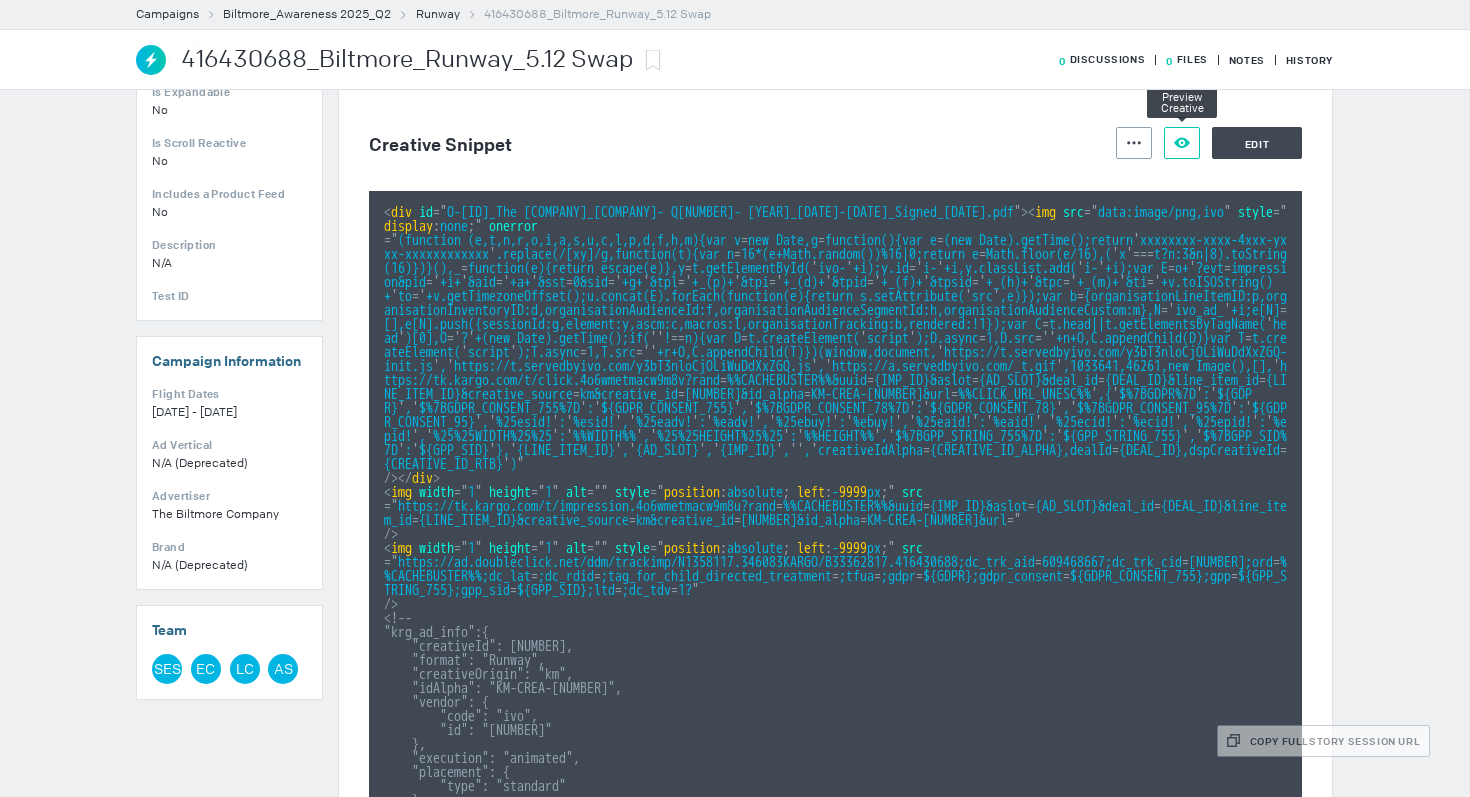 click at bounding box center (1134, 142) 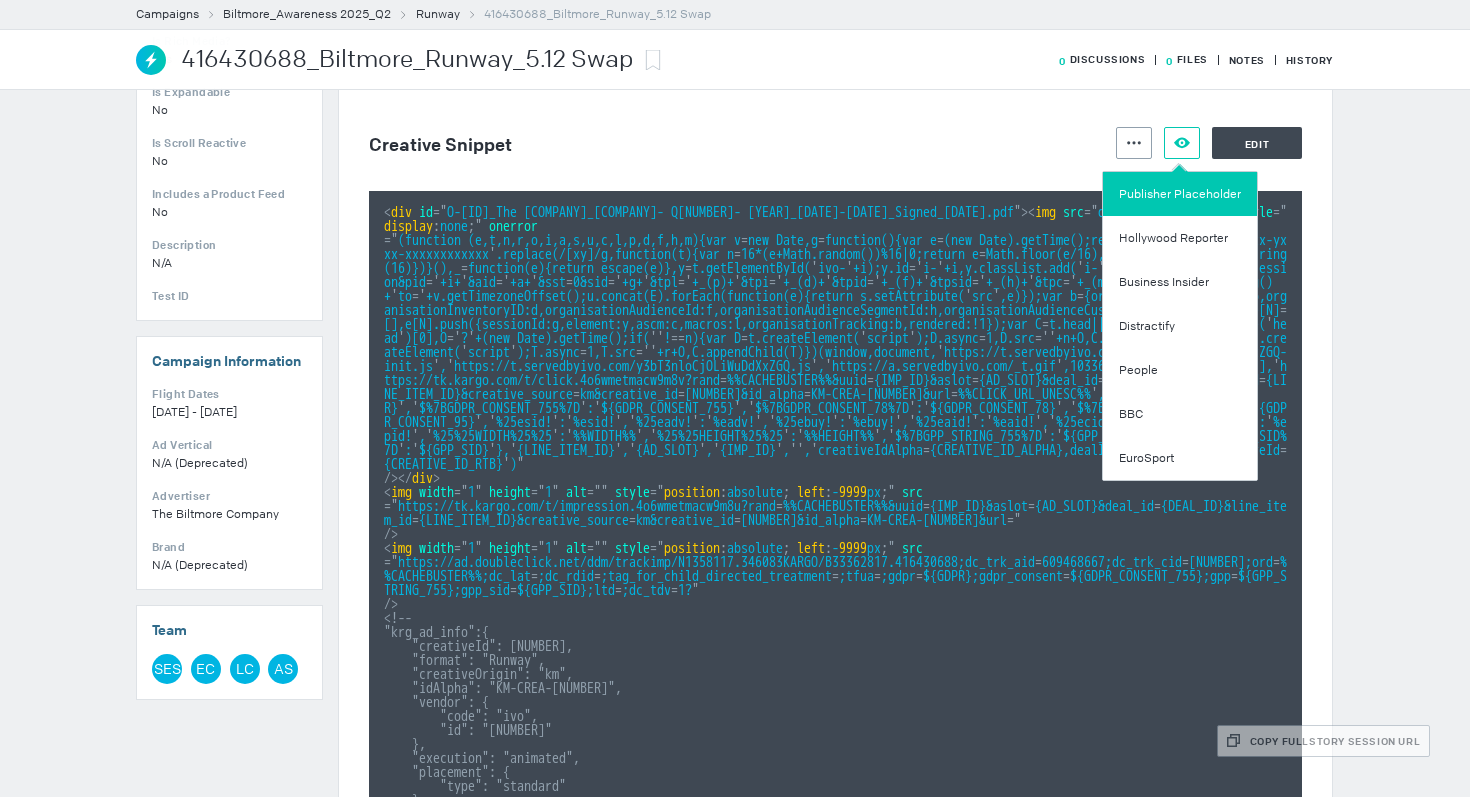 click on "Publisher Placeholder" at bounding box center [1180, 194] 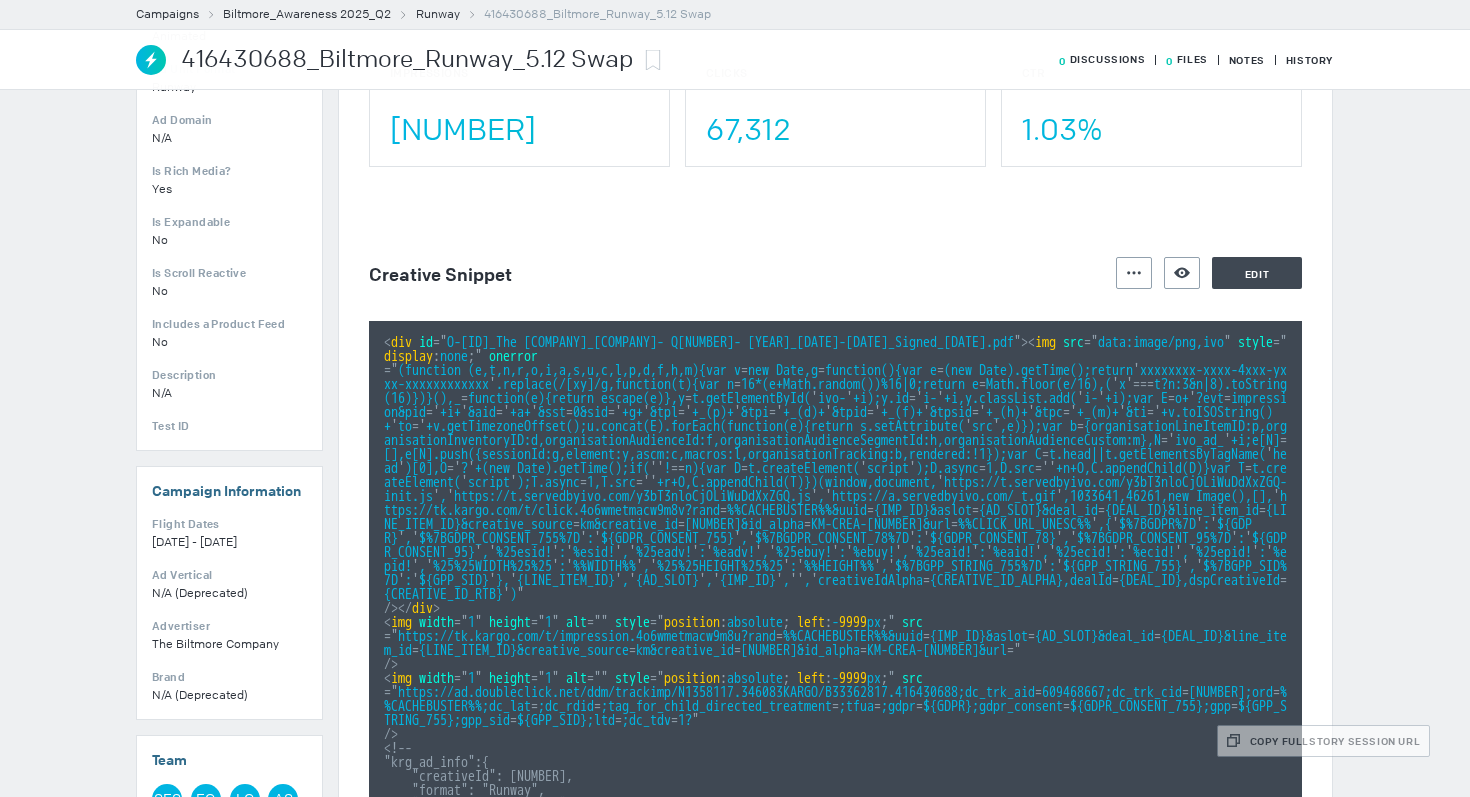 scroll, scrollTop: 0, scrollLeft: 0, axis: both 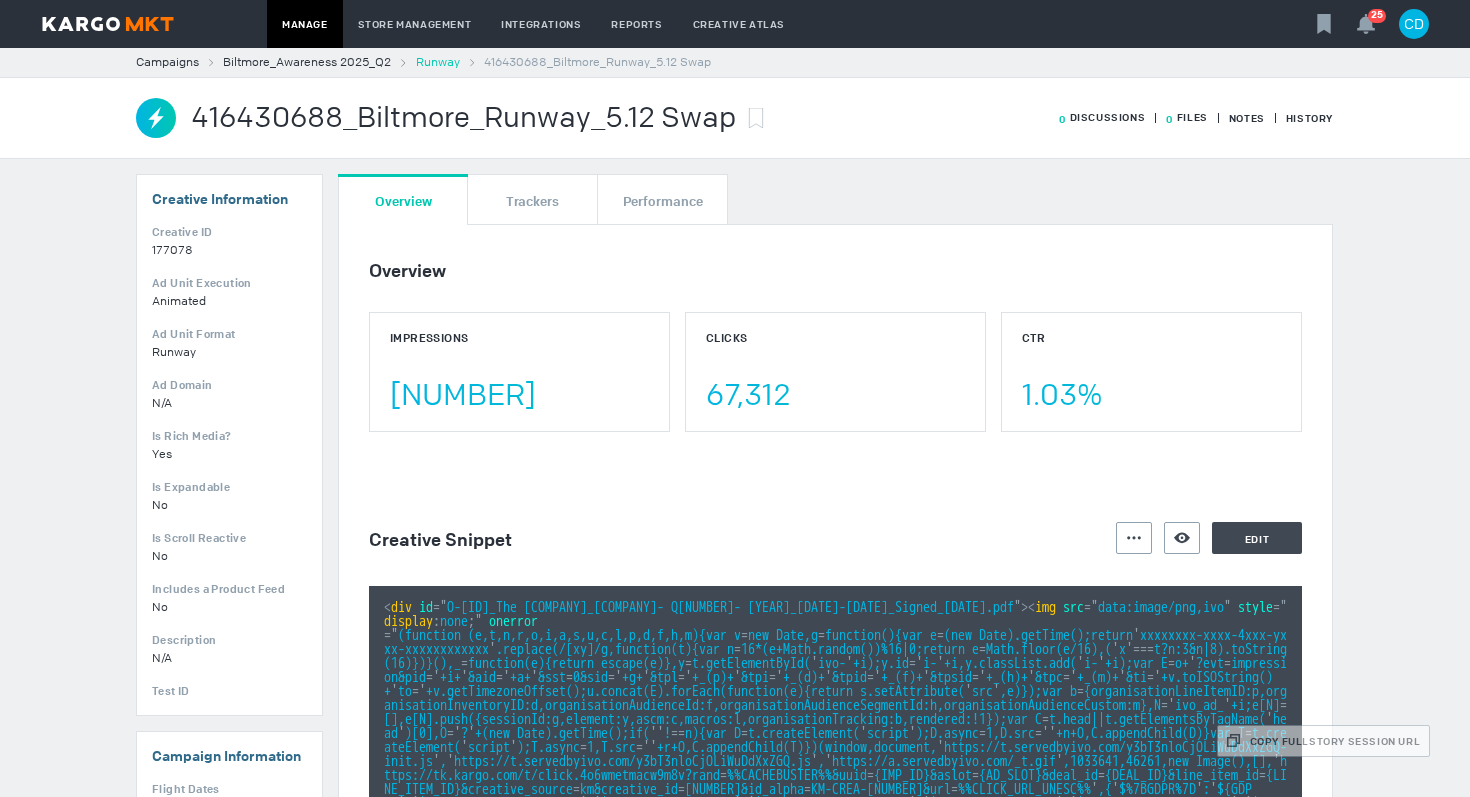 click on "Runway" at bounding box center (438, 62) 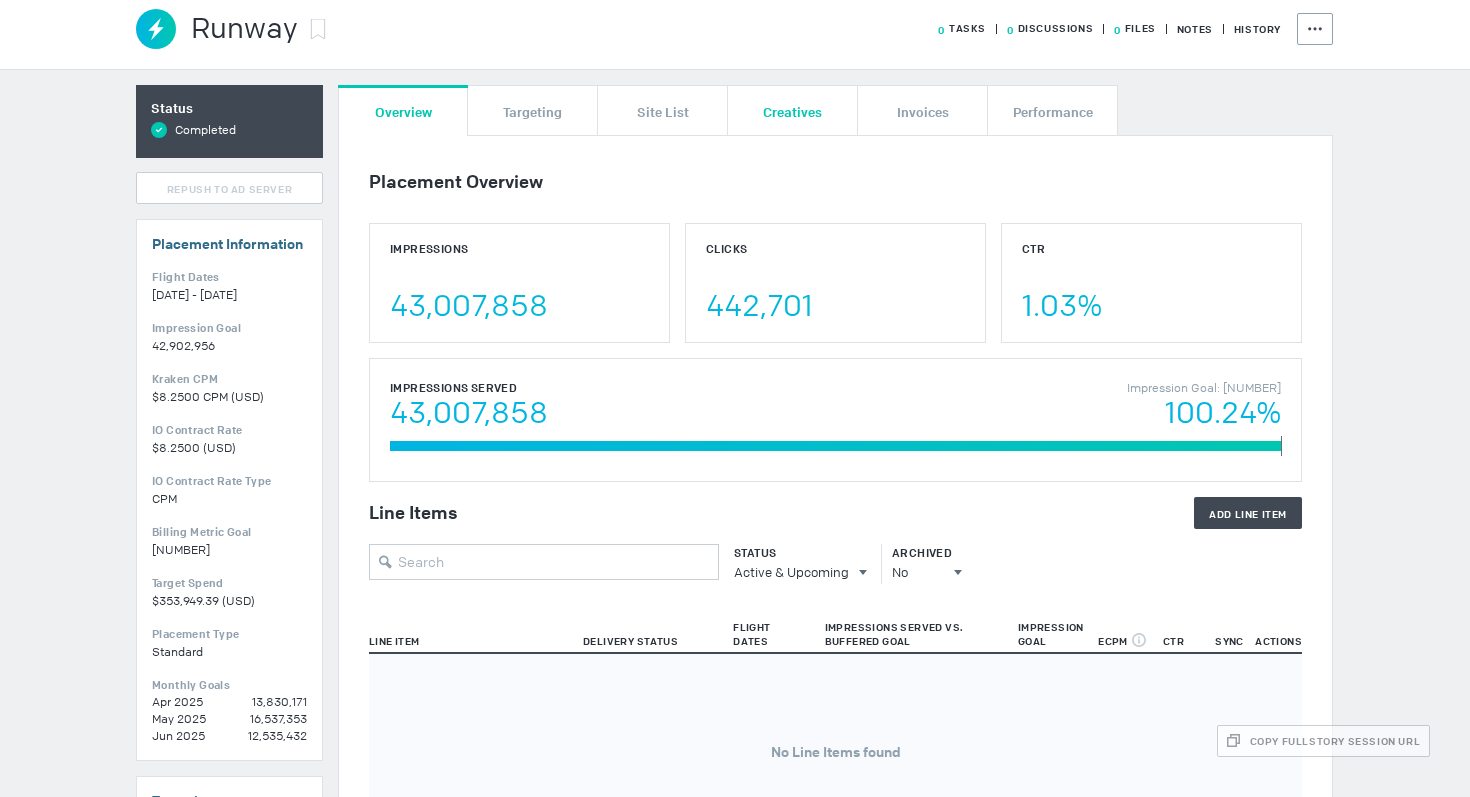 click on "Creatives" at bounding box center [792, 110] 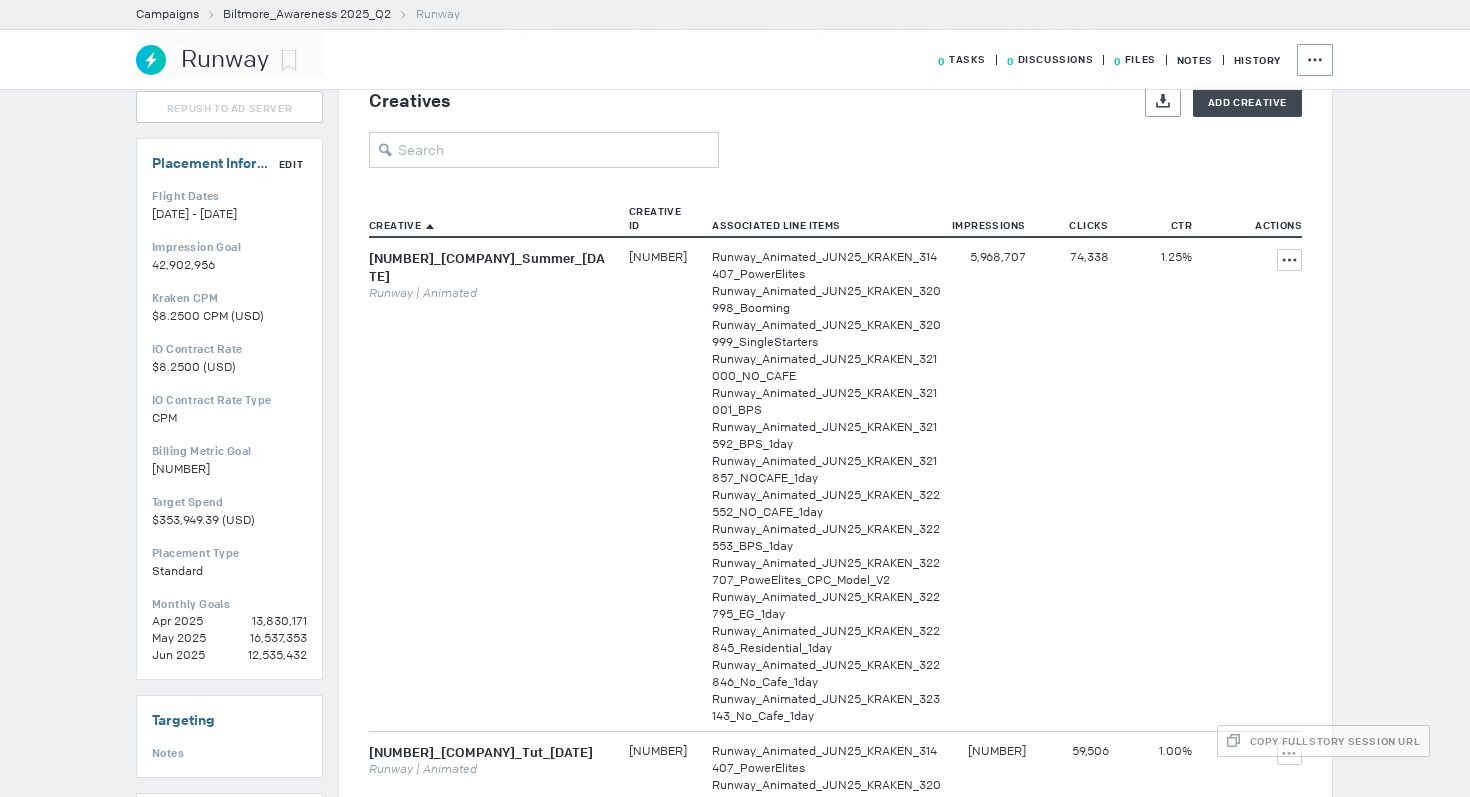 scroll, scrollTop: 0, scrollLeft: 0, axis: both 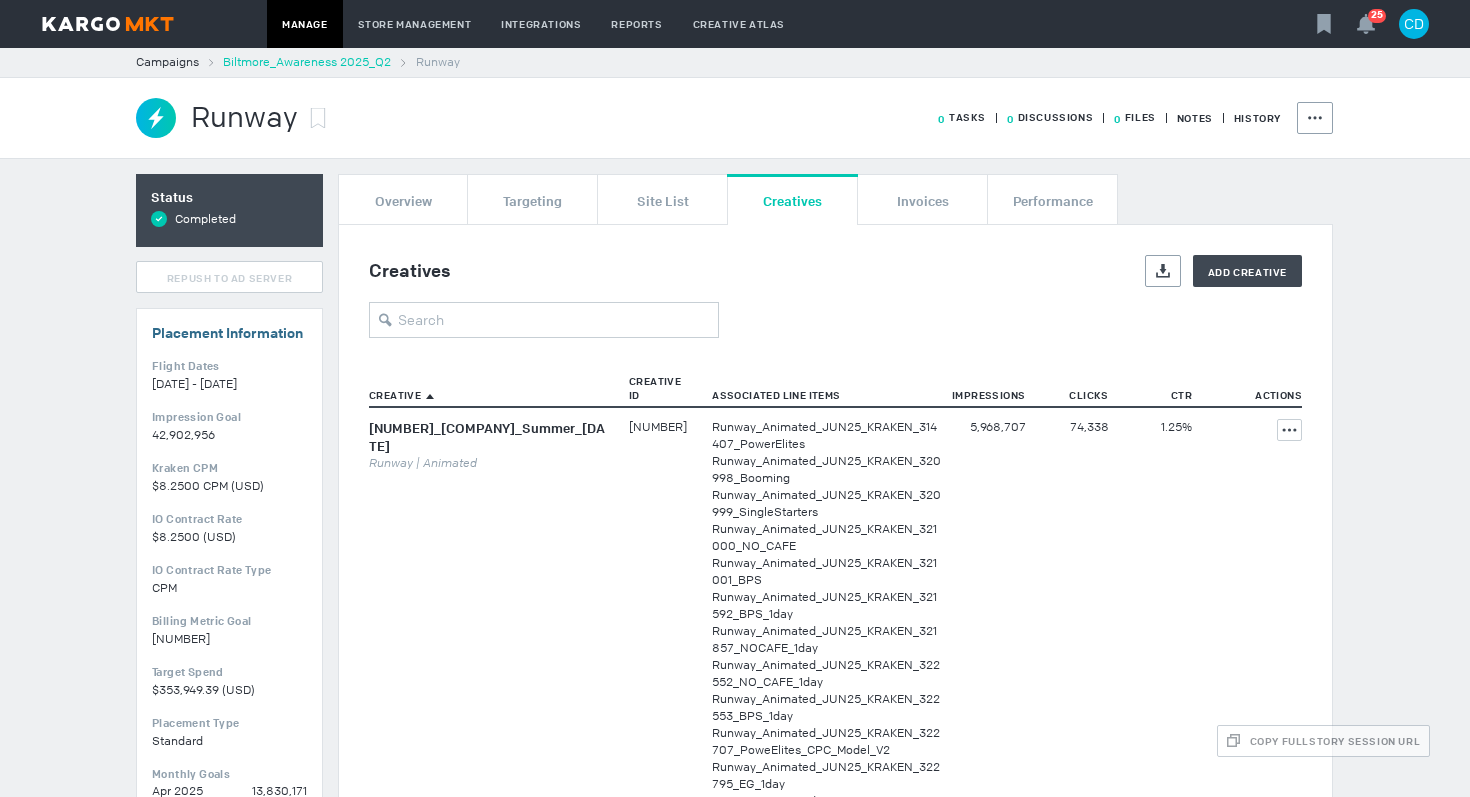 click on "Biltmore_Awareness 2025_Q2" at bounding box center [307, 62] 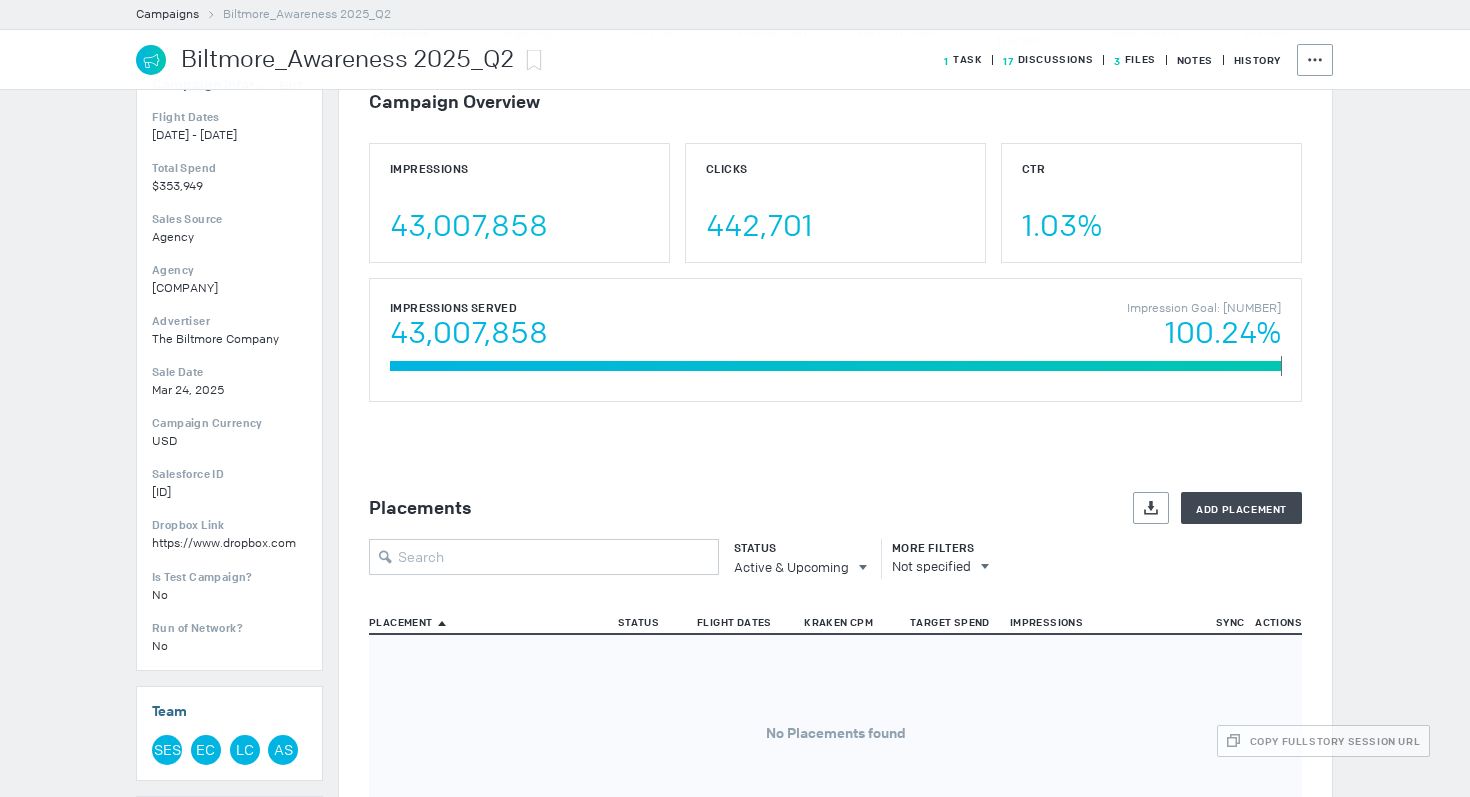 scroll, scrollTop: 268, scrollLeft: 0, axis: vertical 